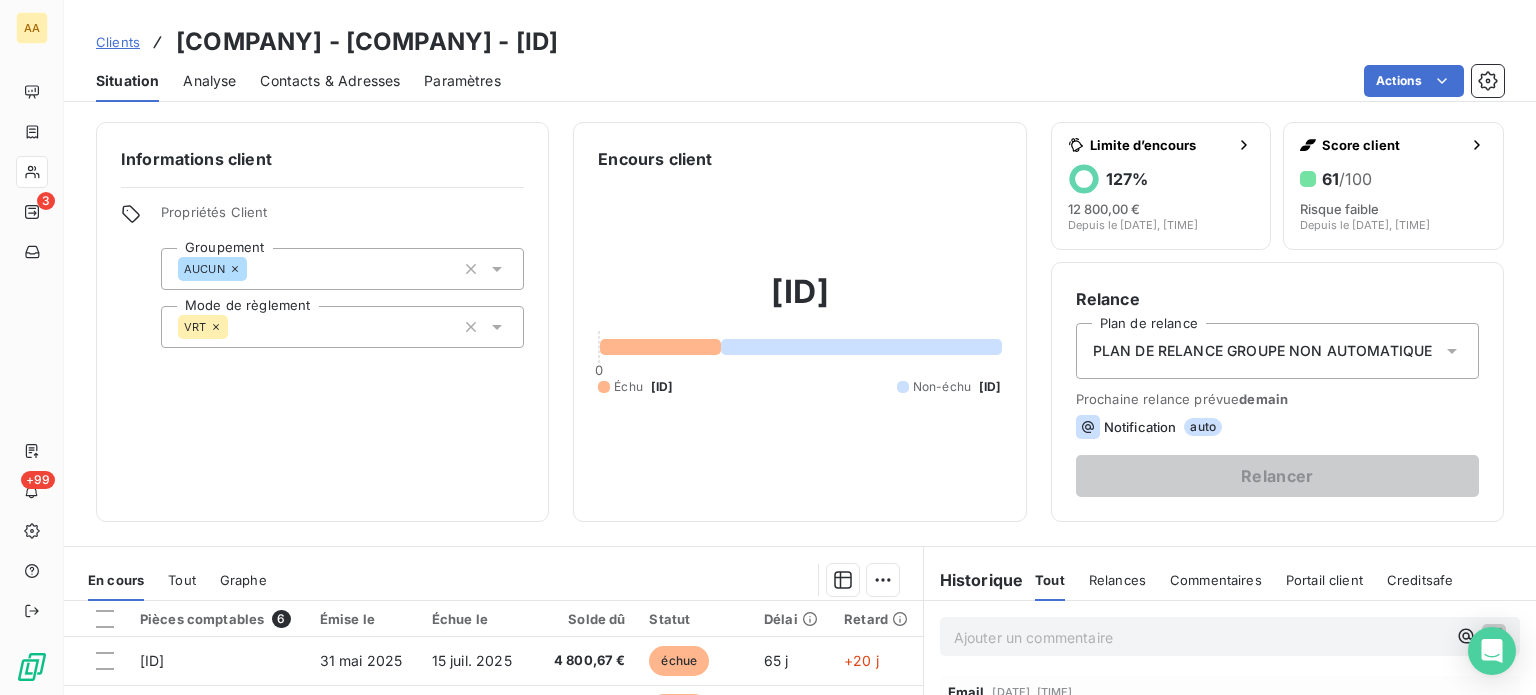 scroll, scrollTop: 0, scrollLeft: 0, axis: both 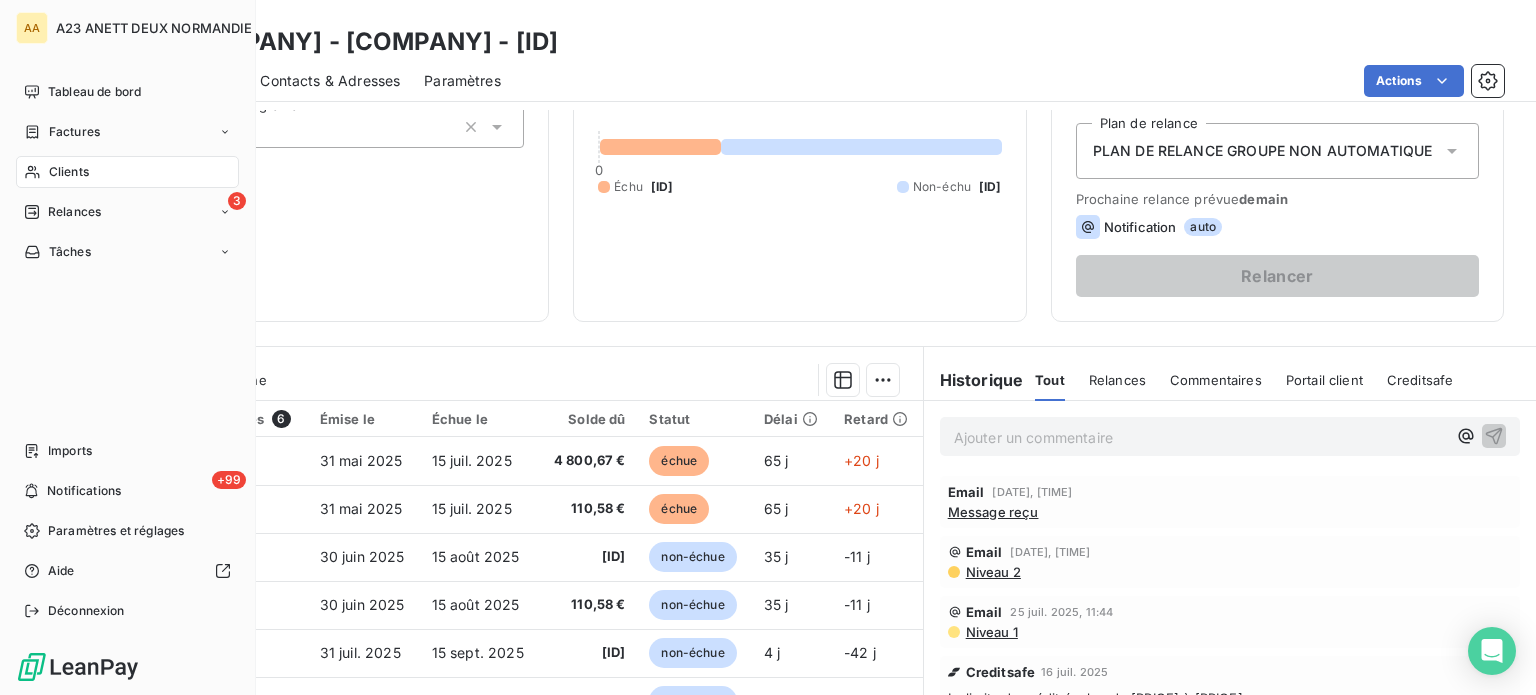 click on "Clients" at bounding box center (69, 172) 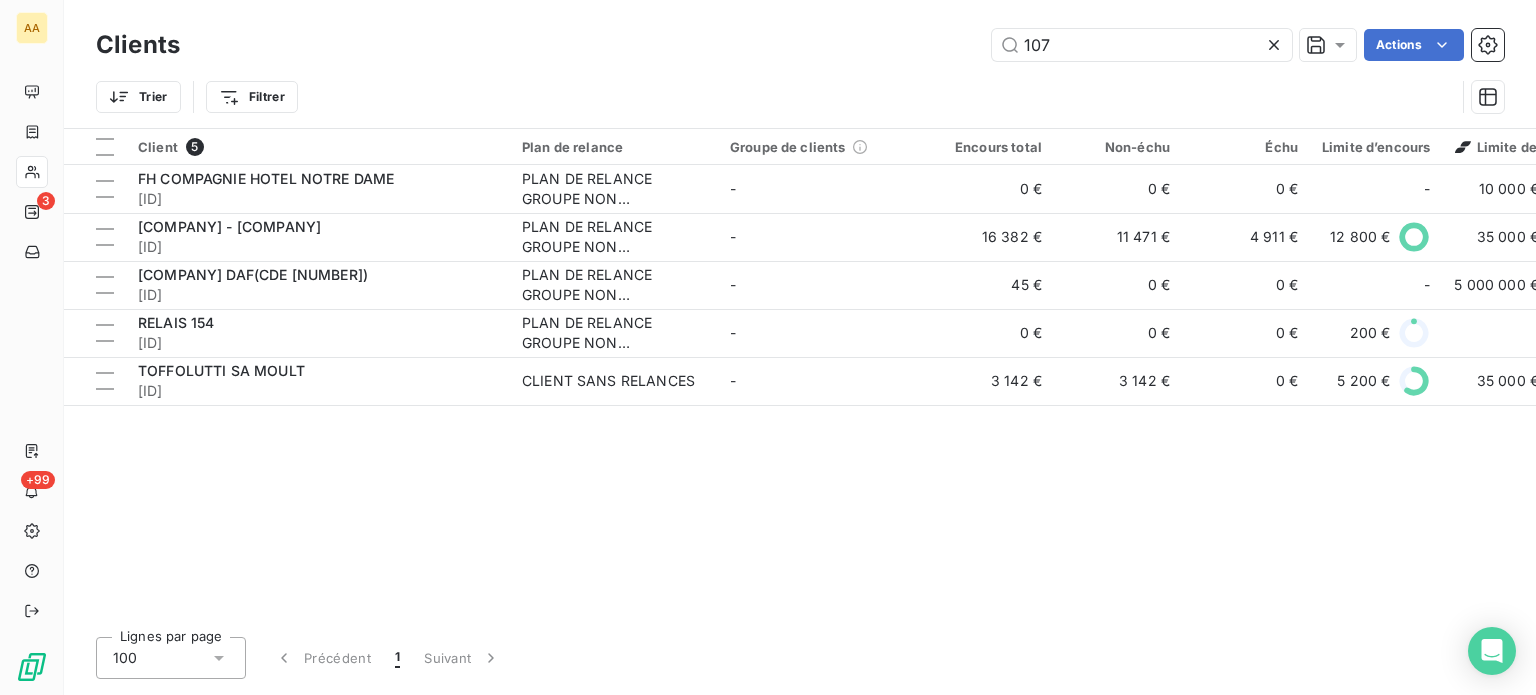 drag, startPoint x: 1093, startPoint y: 63, endPoint x: 951, endPoint y: 61, distance: 142.01408 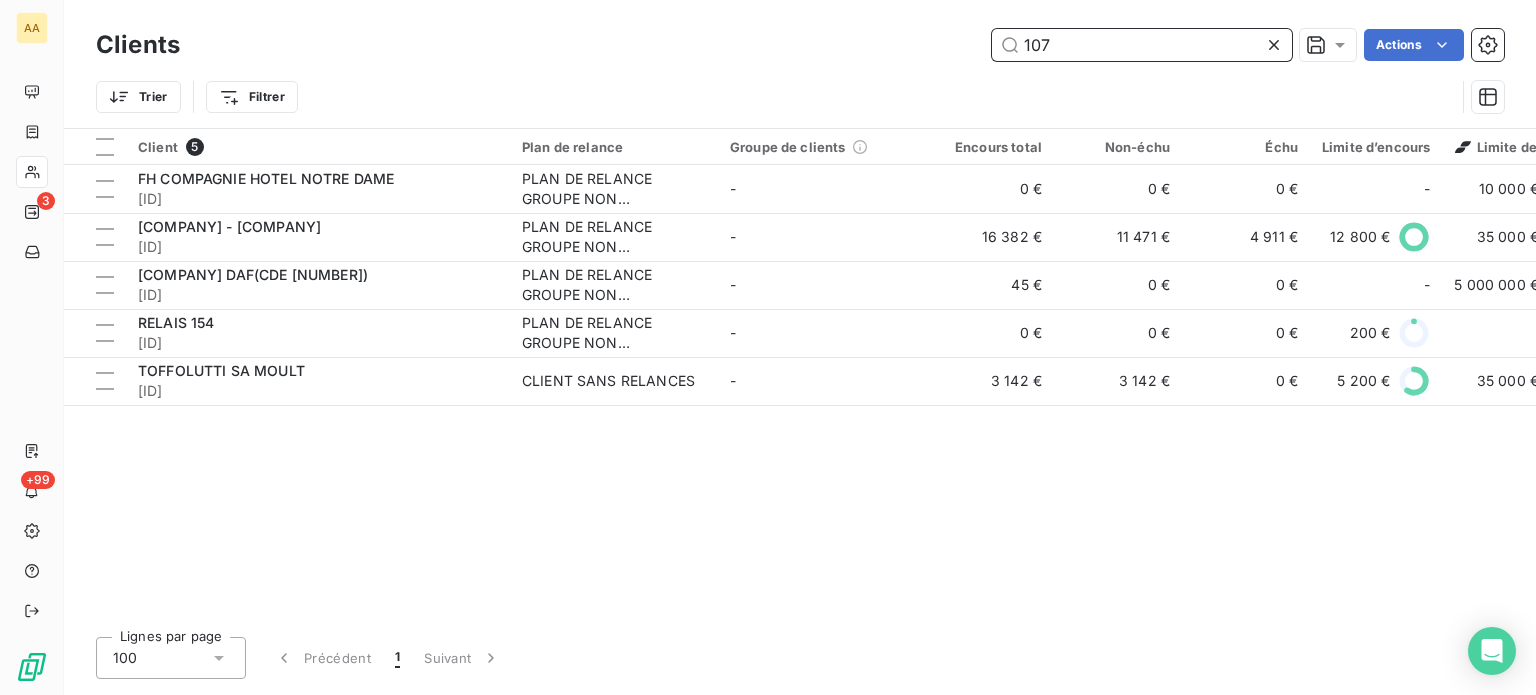 drag, startPoint x: 1066, startPoint y: 52, endPoint x: 970, endPoint y: 50, distance: 96.02083 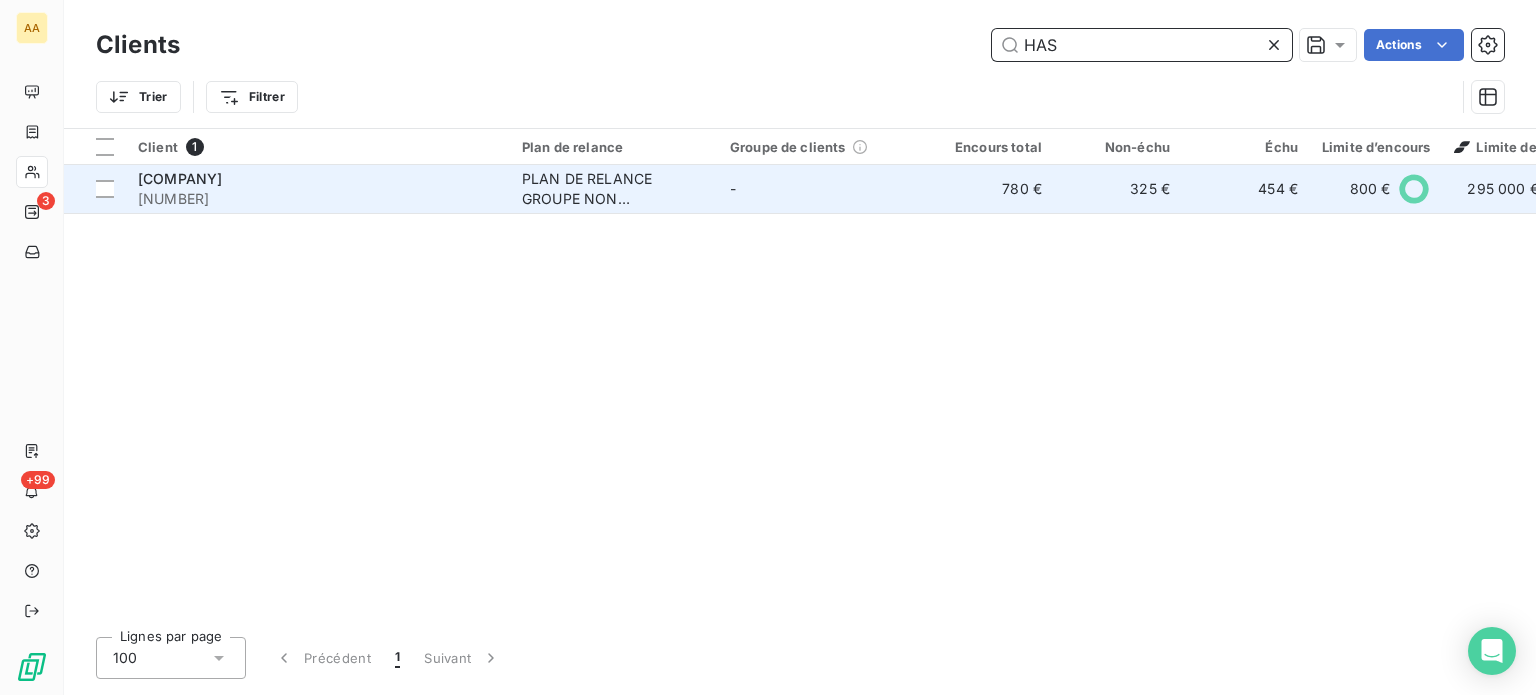 type on "HAS" 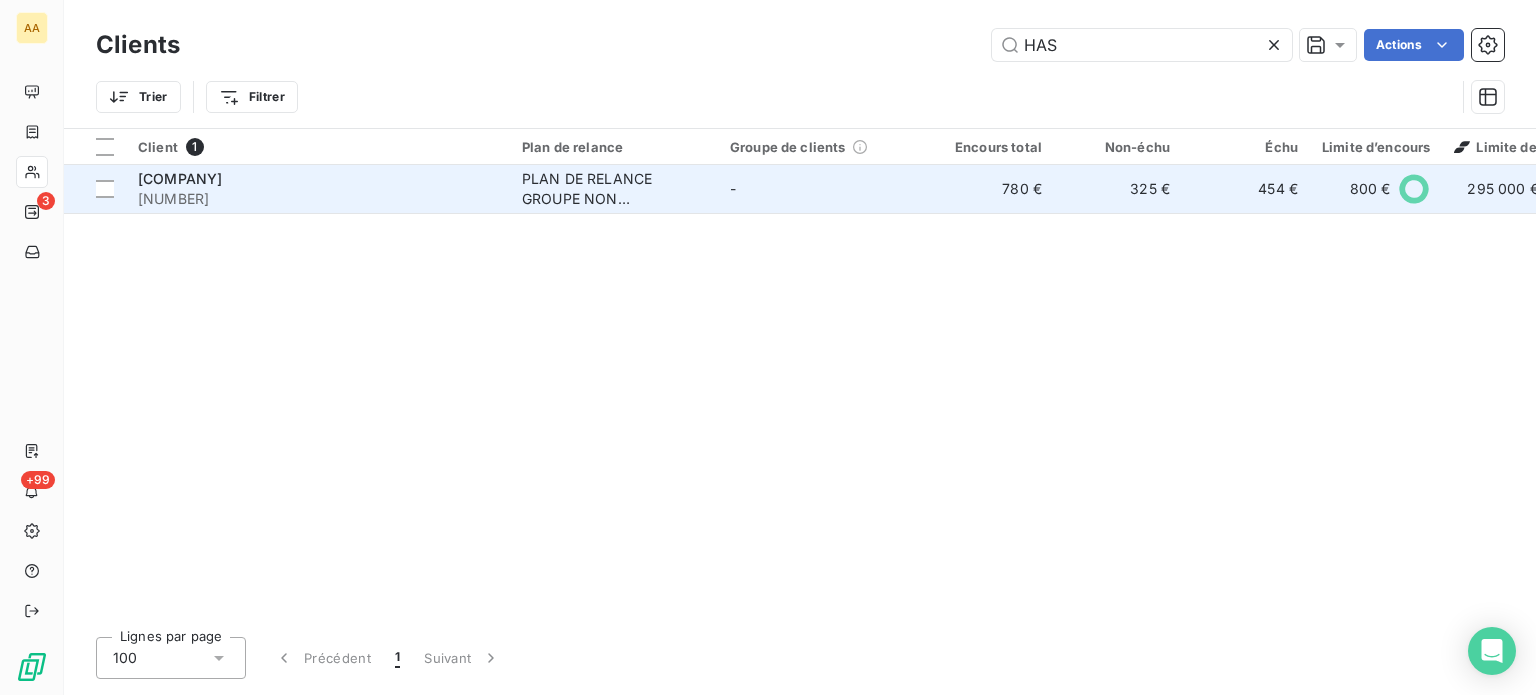 click on "[NUMBER]" at bounding box center [318, 199] 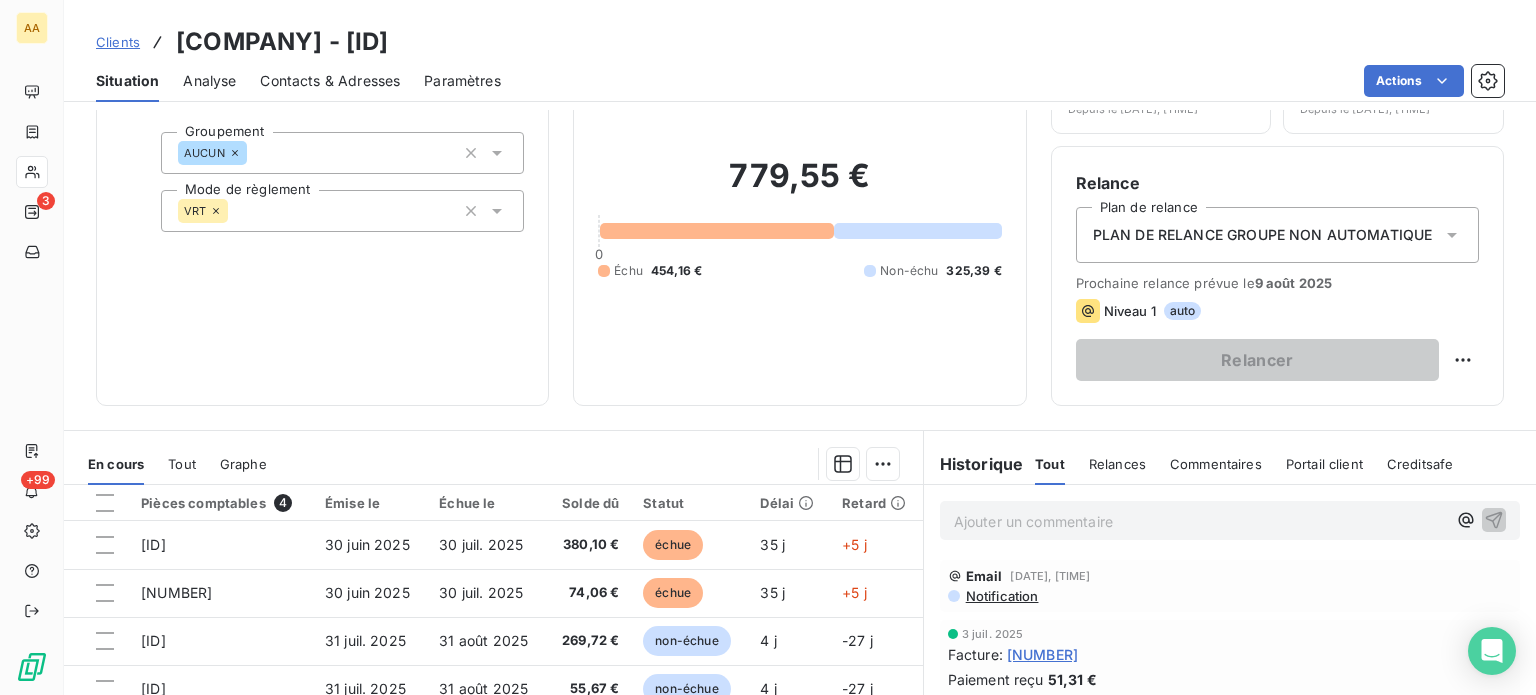 scroll, scrollTop: 200, scrollLeft: 0, axis: vertical 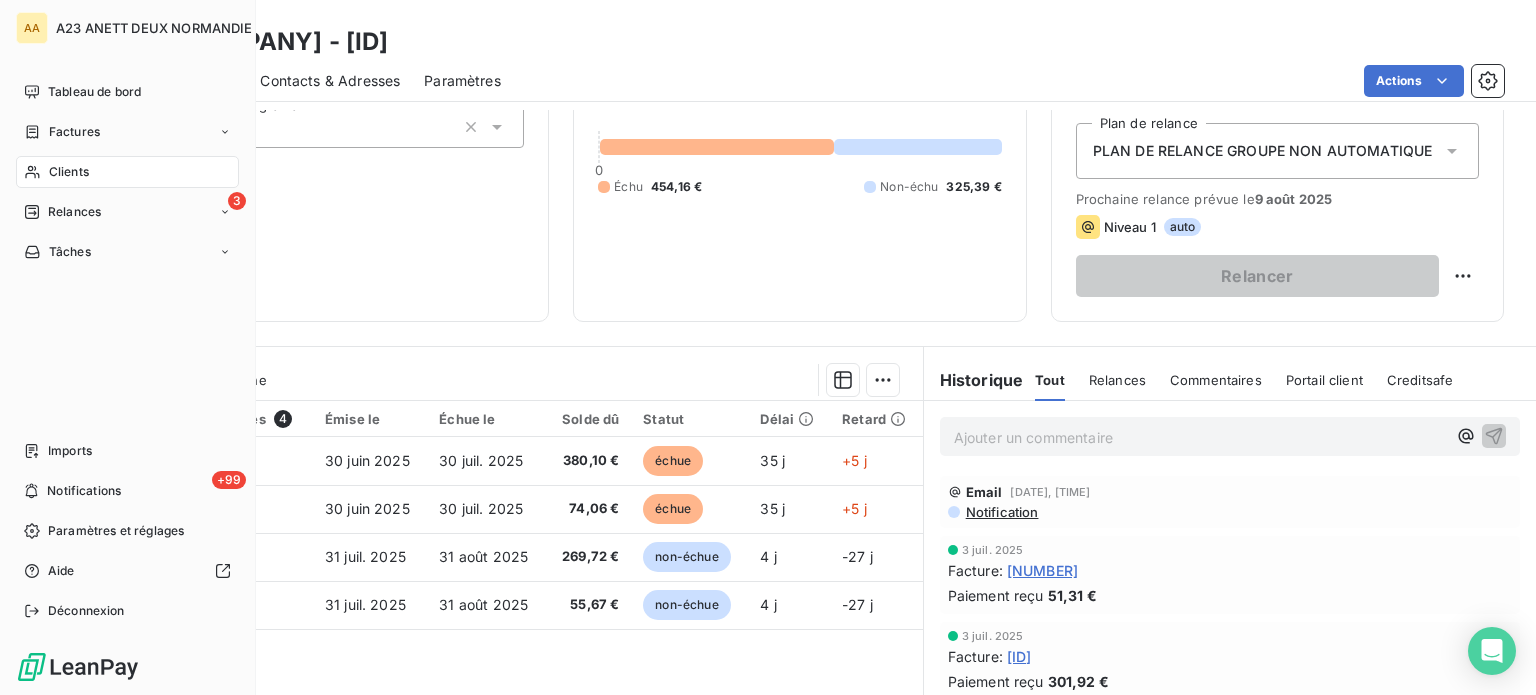 click on "Clients" at bounding box center (69, 172) 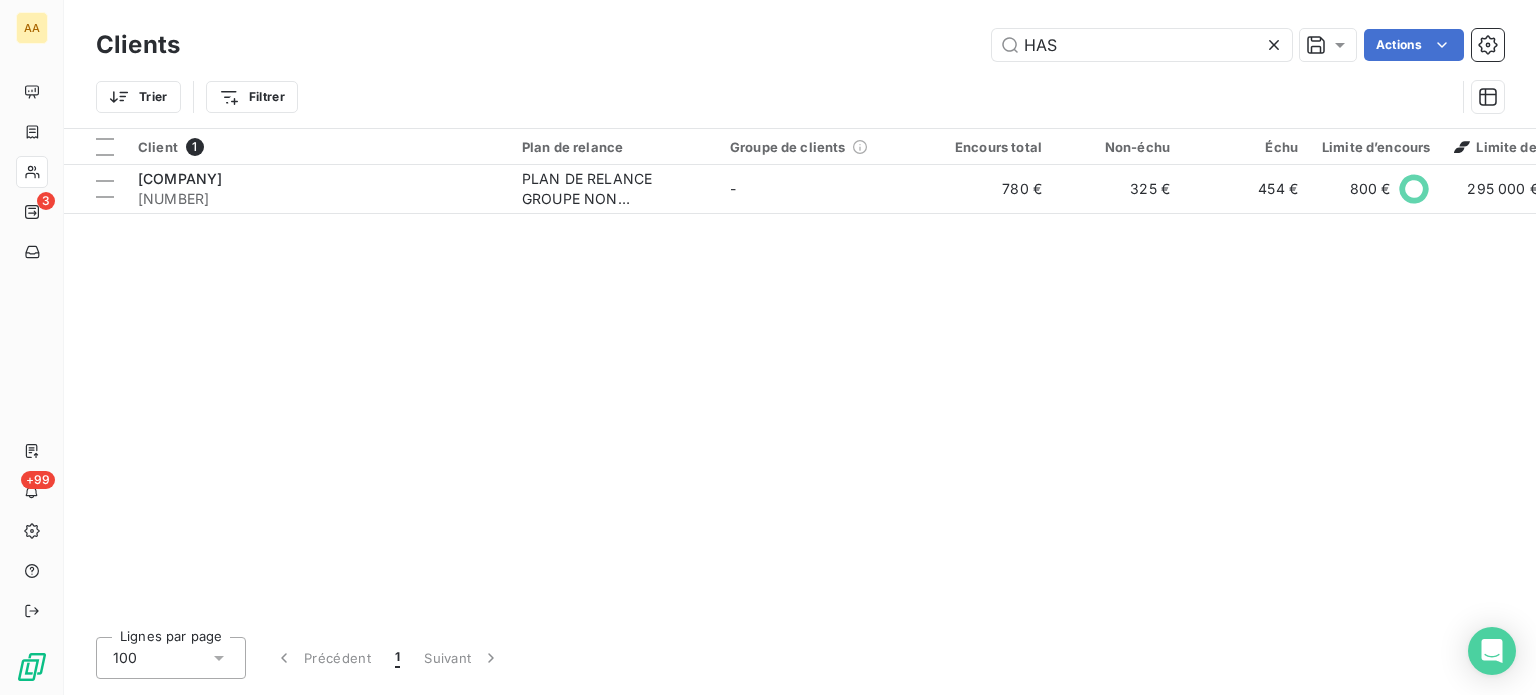 drag, startPoint x: 1055, startPoint y: 51, endPoint x: 904, endPoint y: 51, distance: 151 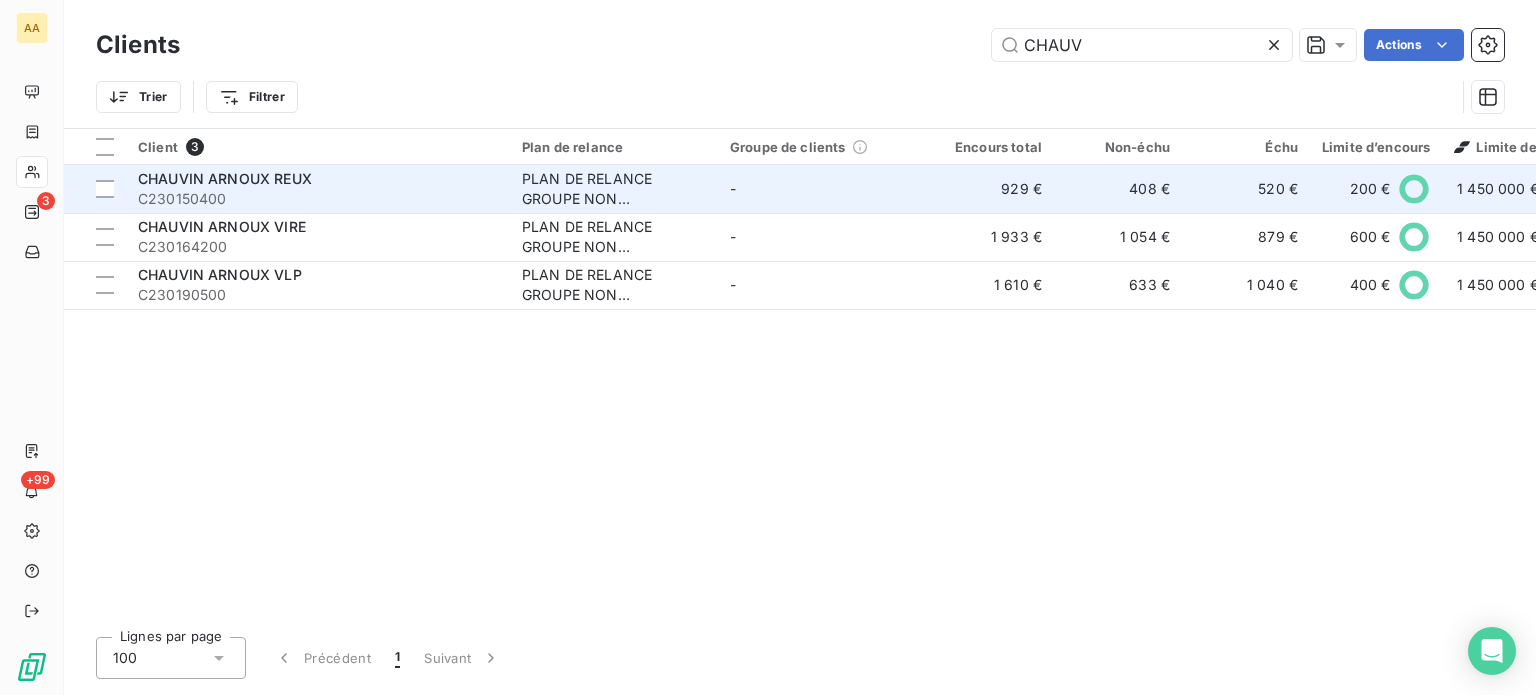 type on "CHAUV" 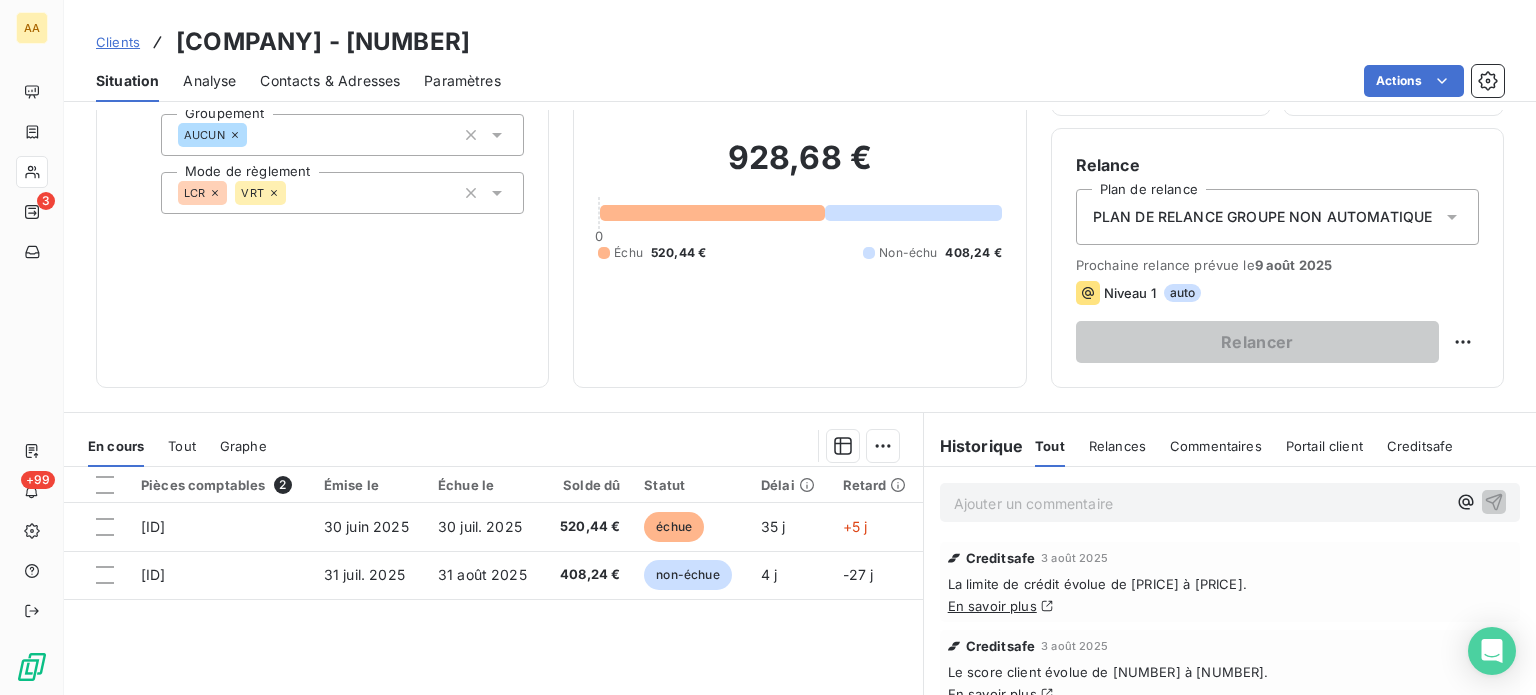 scroll, scrollTop: 100, scrollLeft: 0, axis: vertical 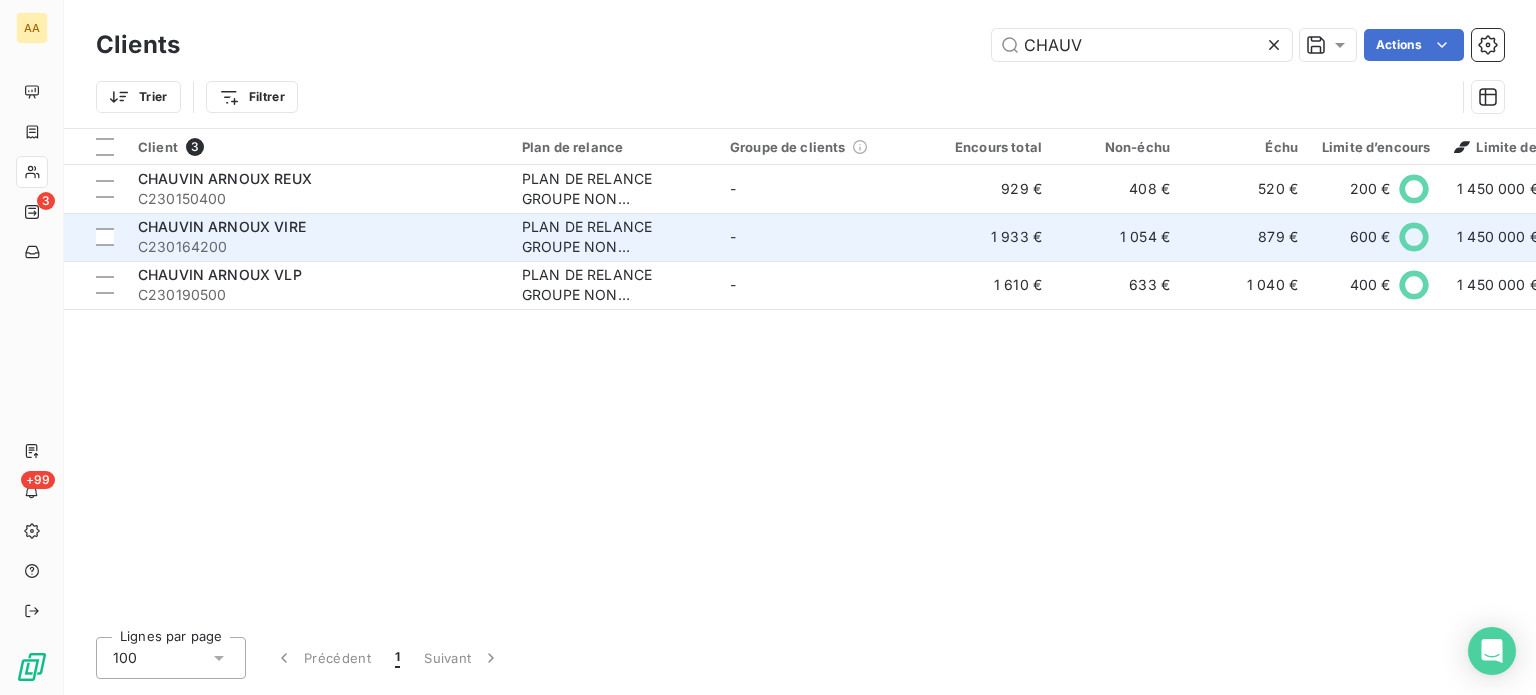 click on "C230164200" at bounding box center [318, 247] 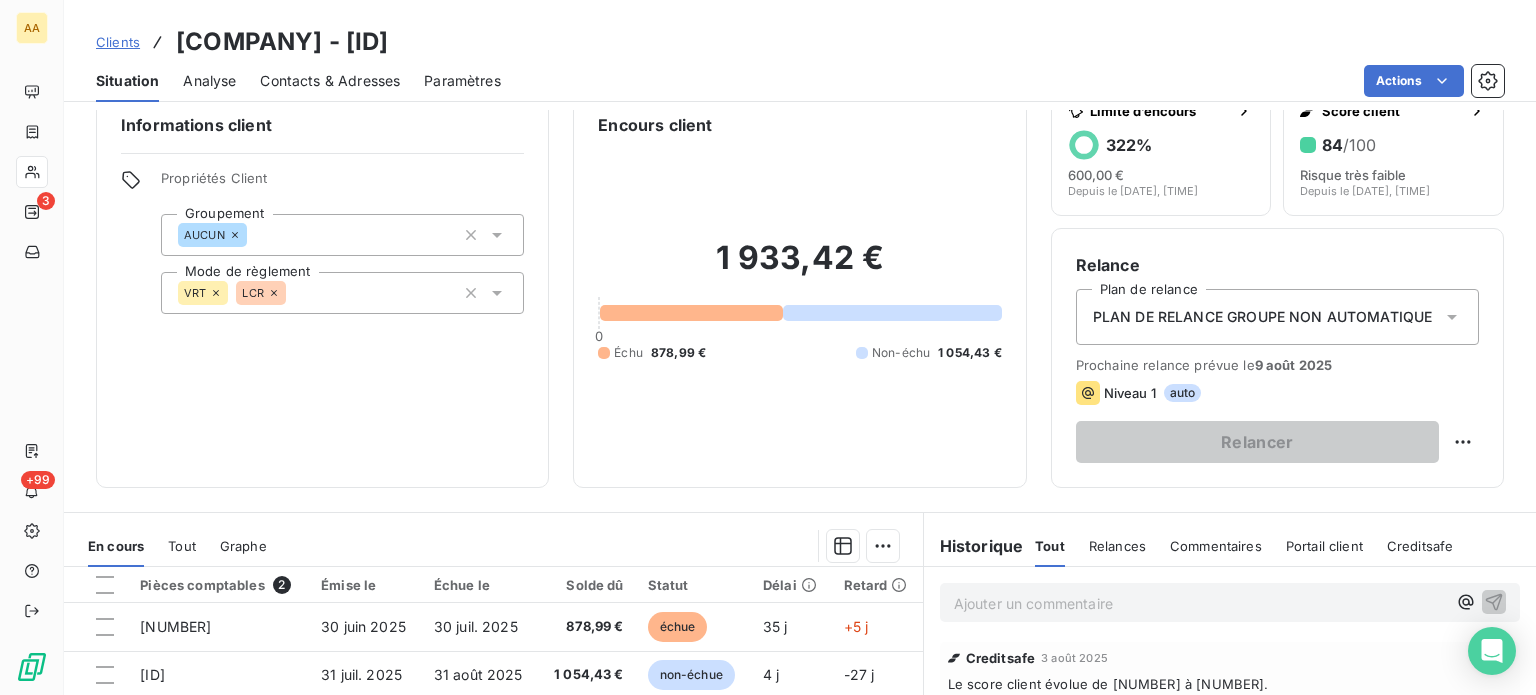scroll, scrollTop: 0, scrollLeft: 0, axis: both 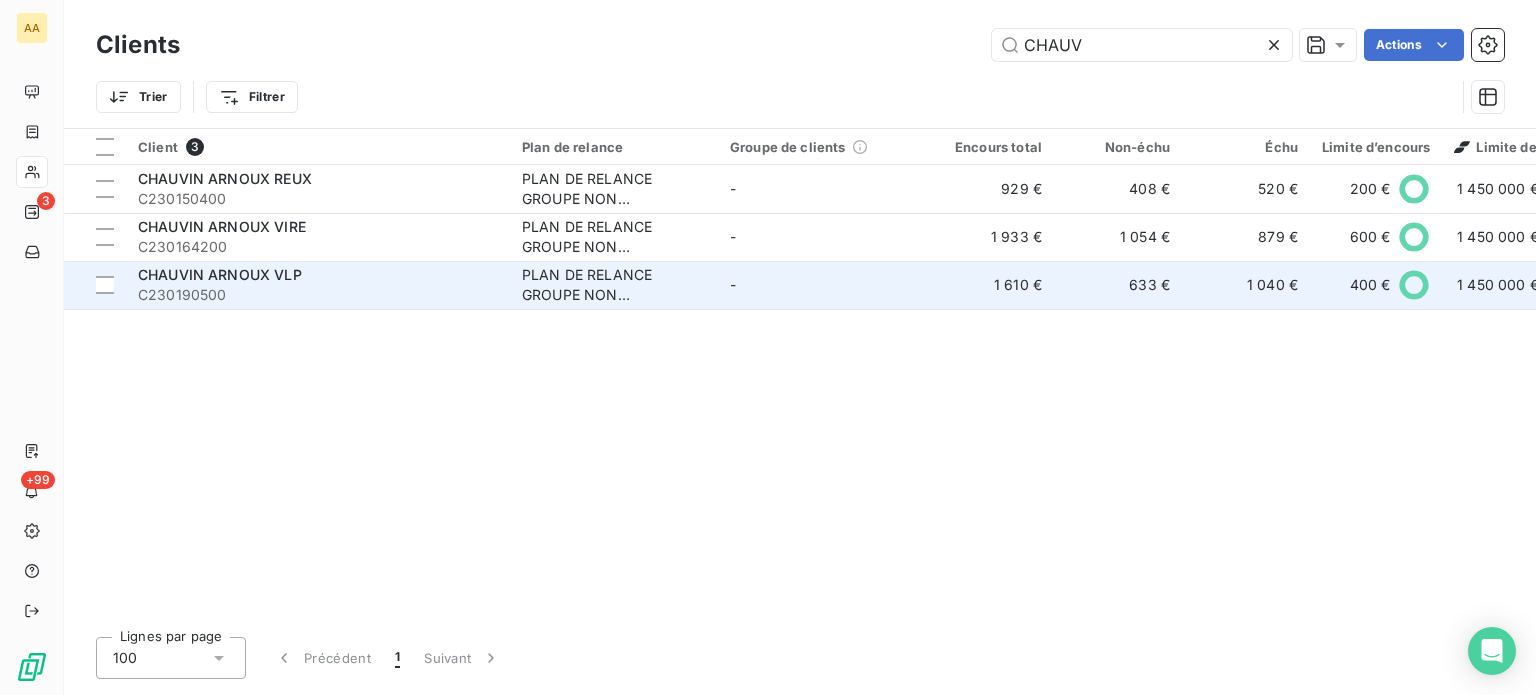 click on "CHAUVIN ARNOUX VLP" at bounding box center (220, 274) 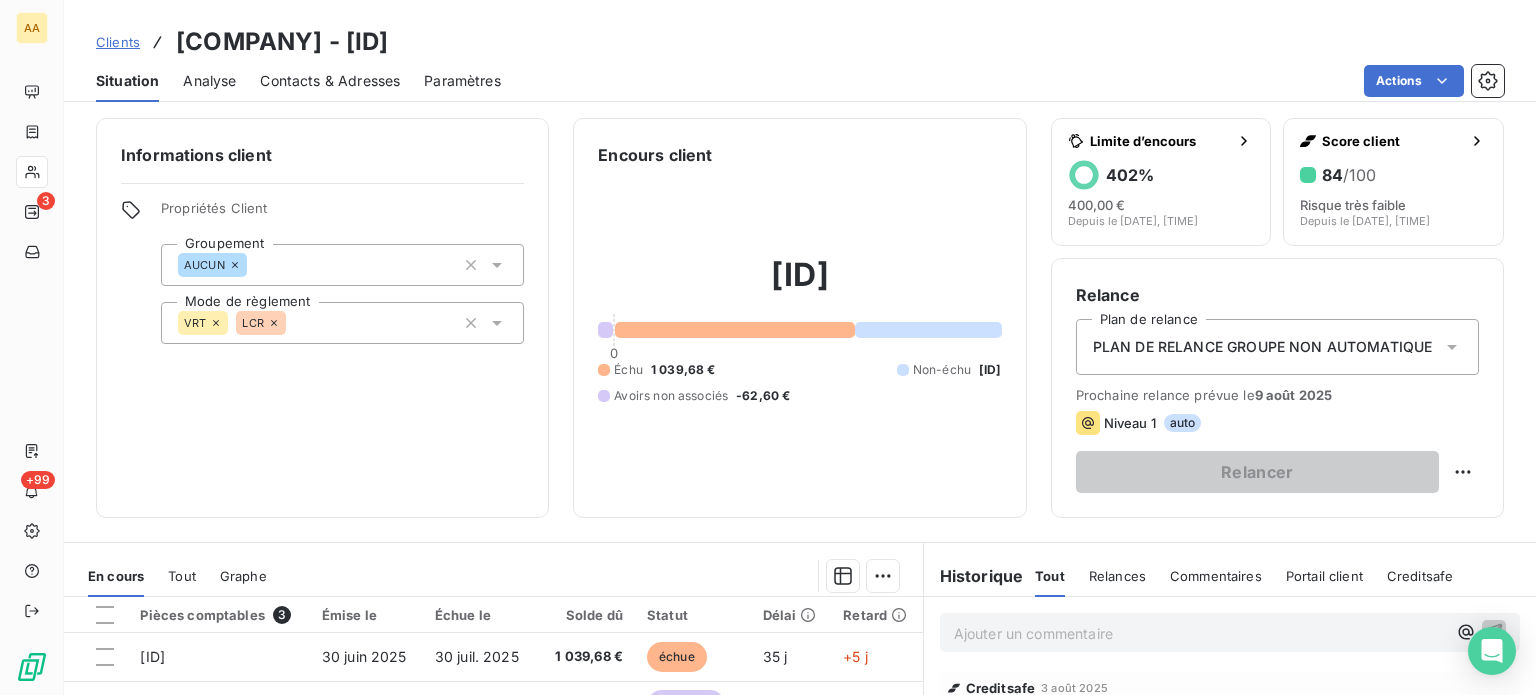 scroll, scrollTop: 0, scrollLeft: 0, axis: both 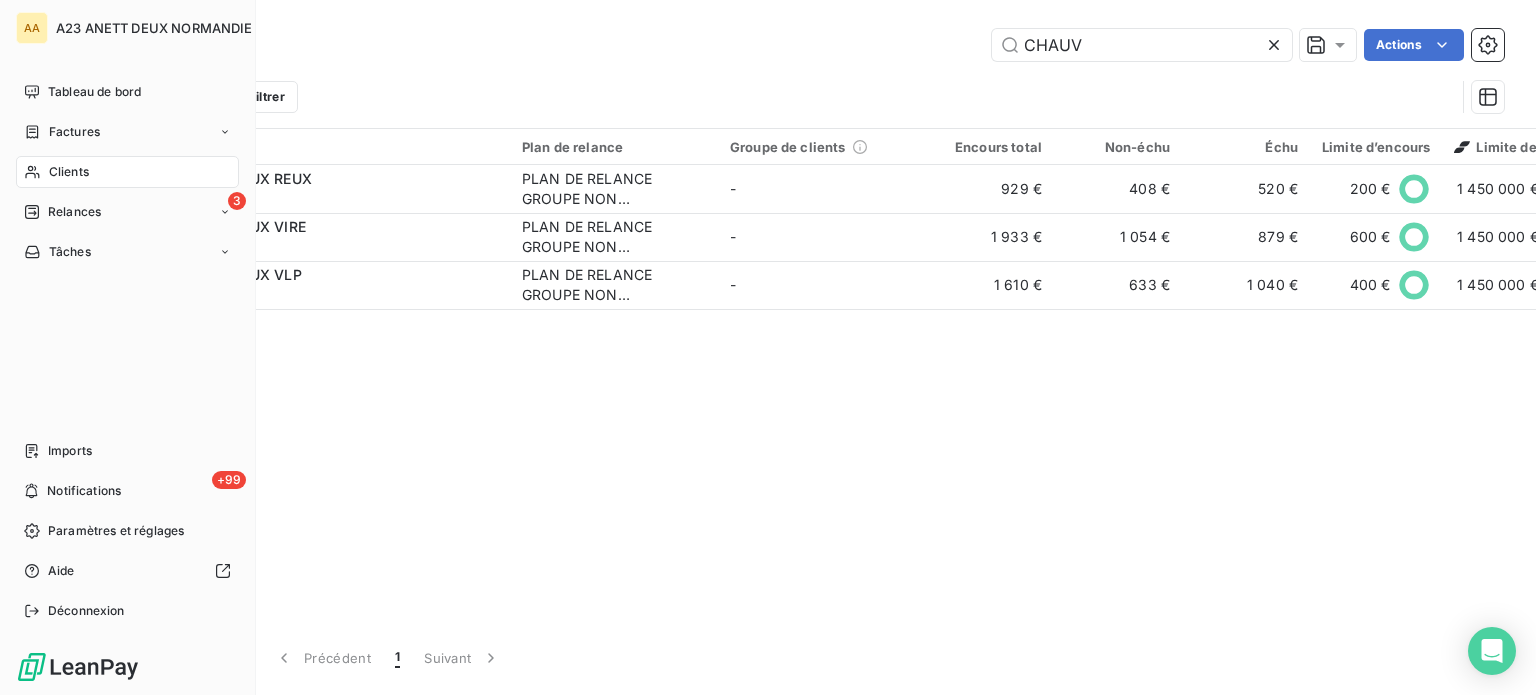 click on "Clients" at bounding box center [69, 172] 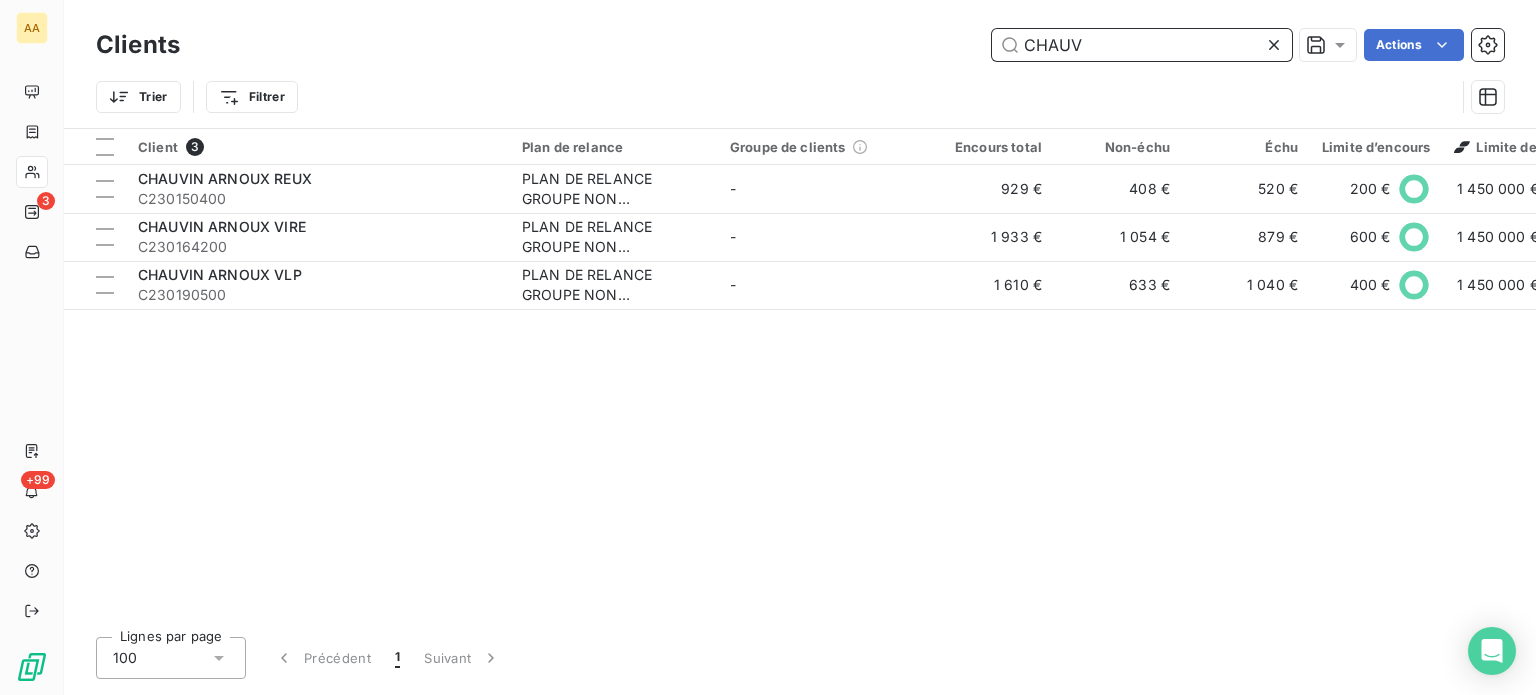 drag, startPoint x: 1119, startPoint y: 55, endPoint x: 681, endPoint y: 3, distance: 441.07596 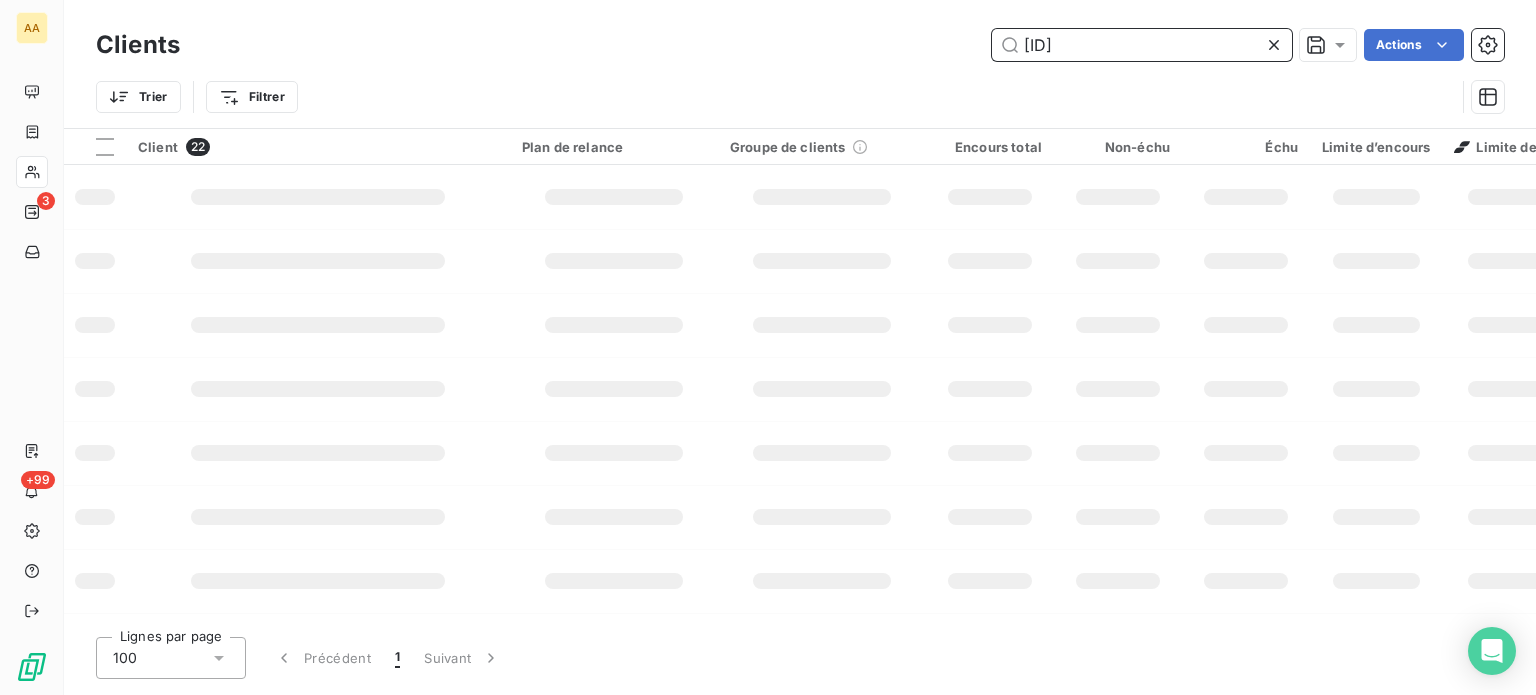 type on "[ID]" 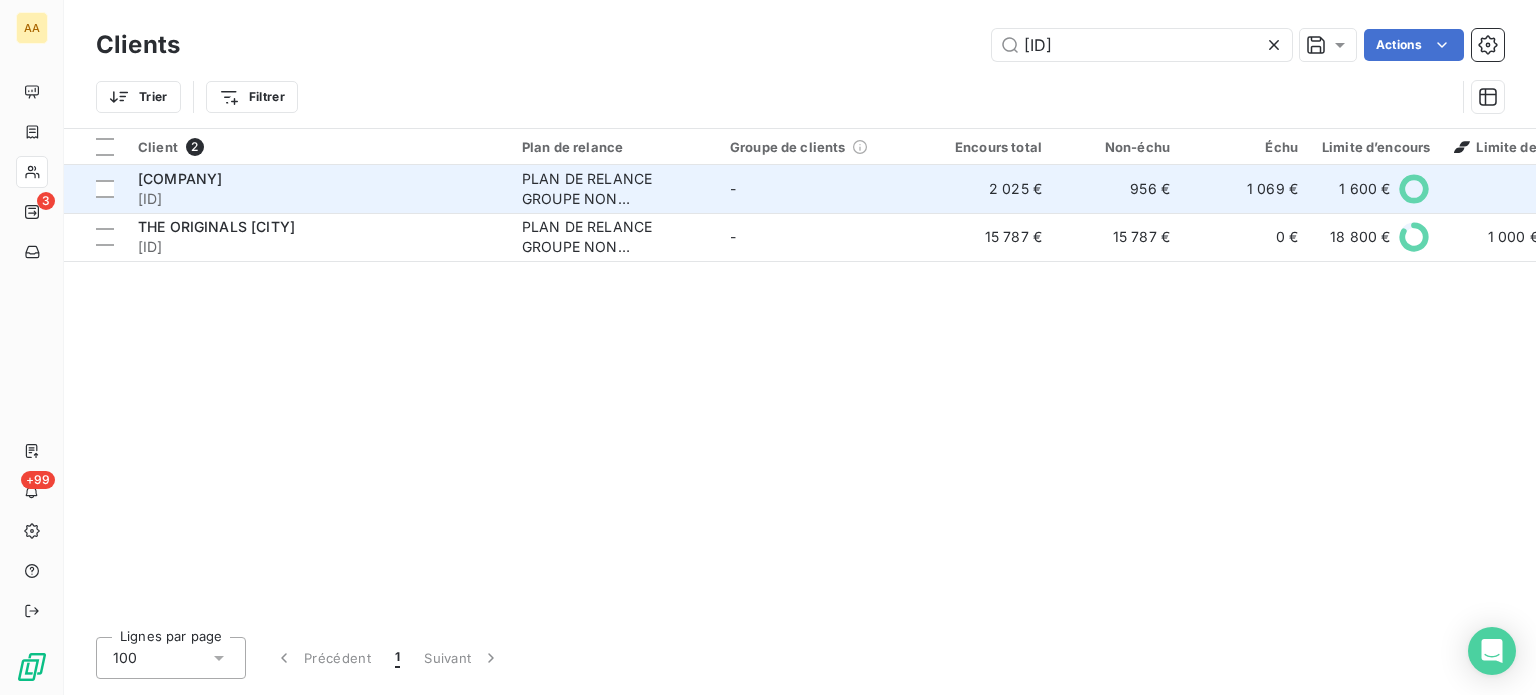click on "[COMPANY]" at bounding box center [180, 178] 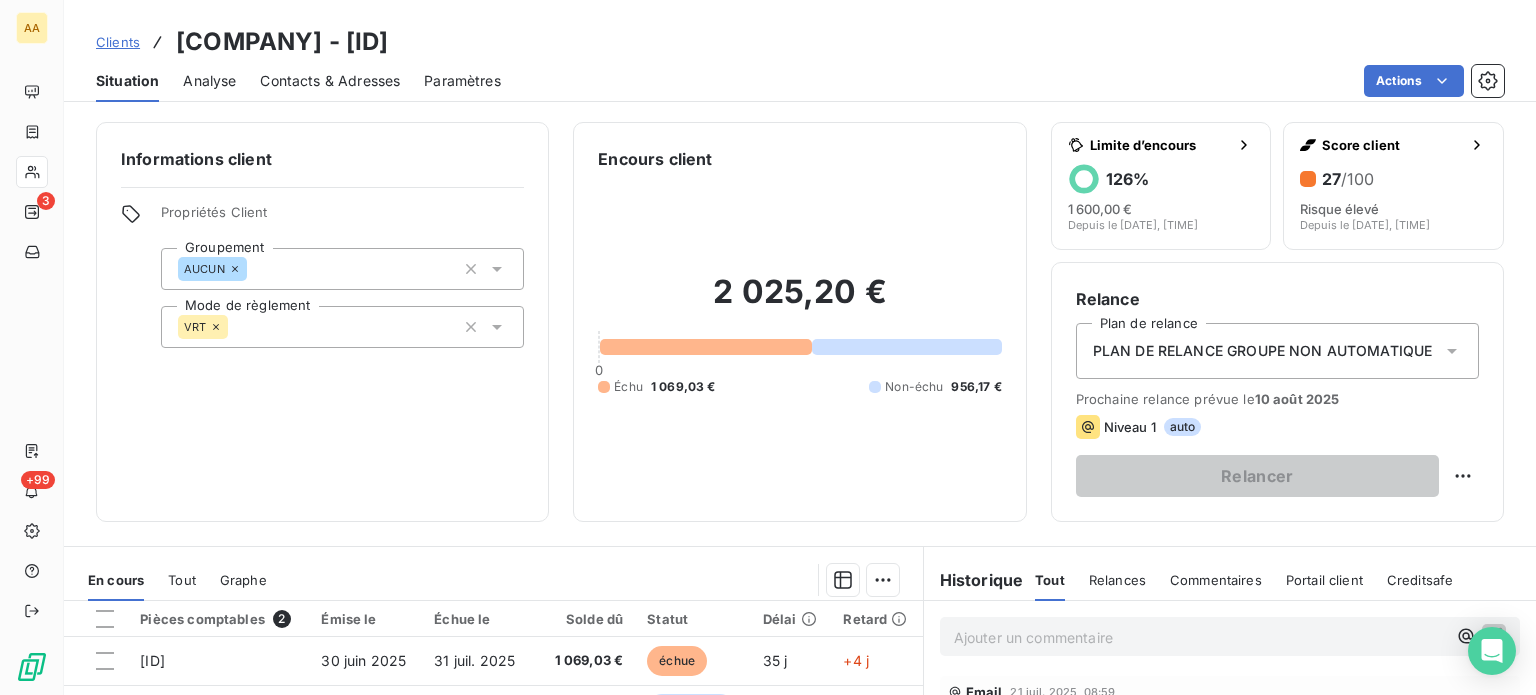 scroll, scrollTop: 100, scrollLeft: 0, axis: vertical 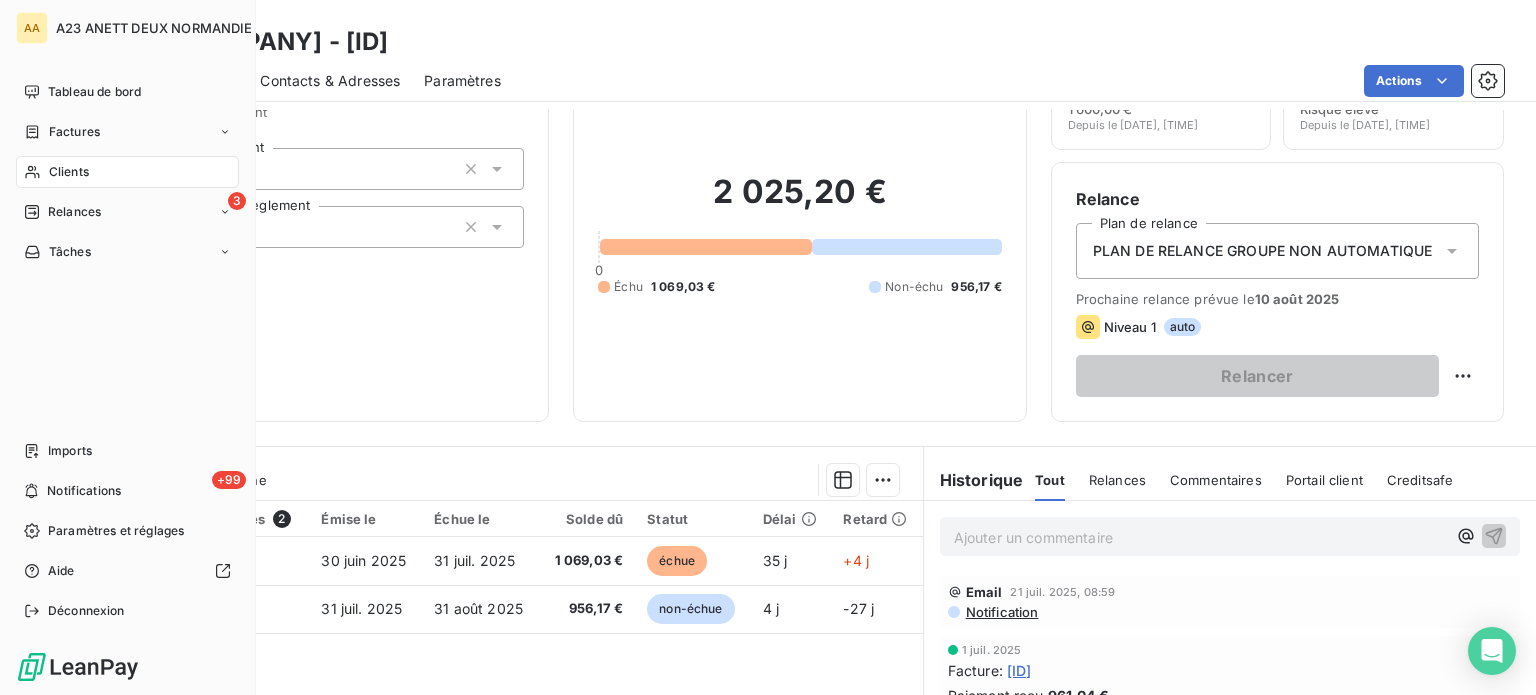 click on "Clients" at bounding box center [127, 172] 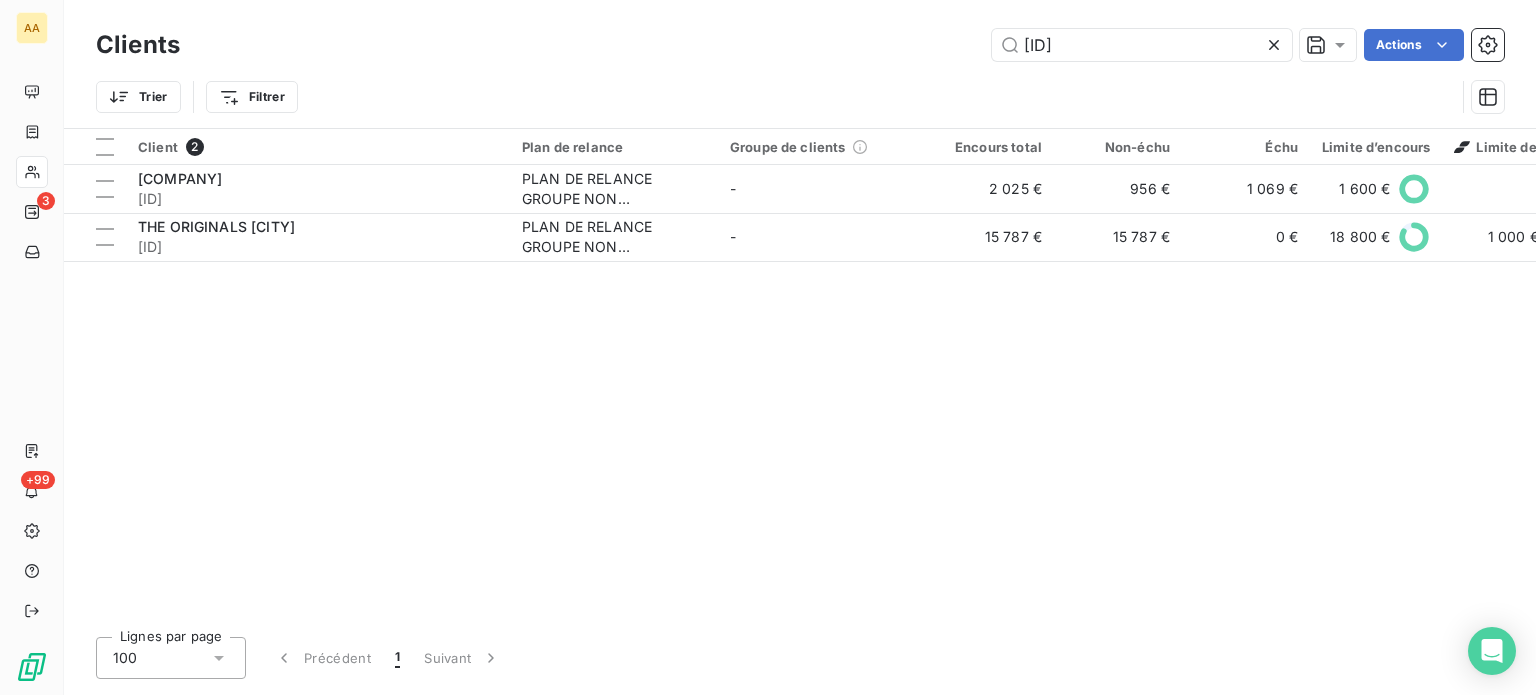 drag, startPoint x: 1098, startPoint y: 45, endPoint x: 962, endPoint y: 50, distance: 136.09187 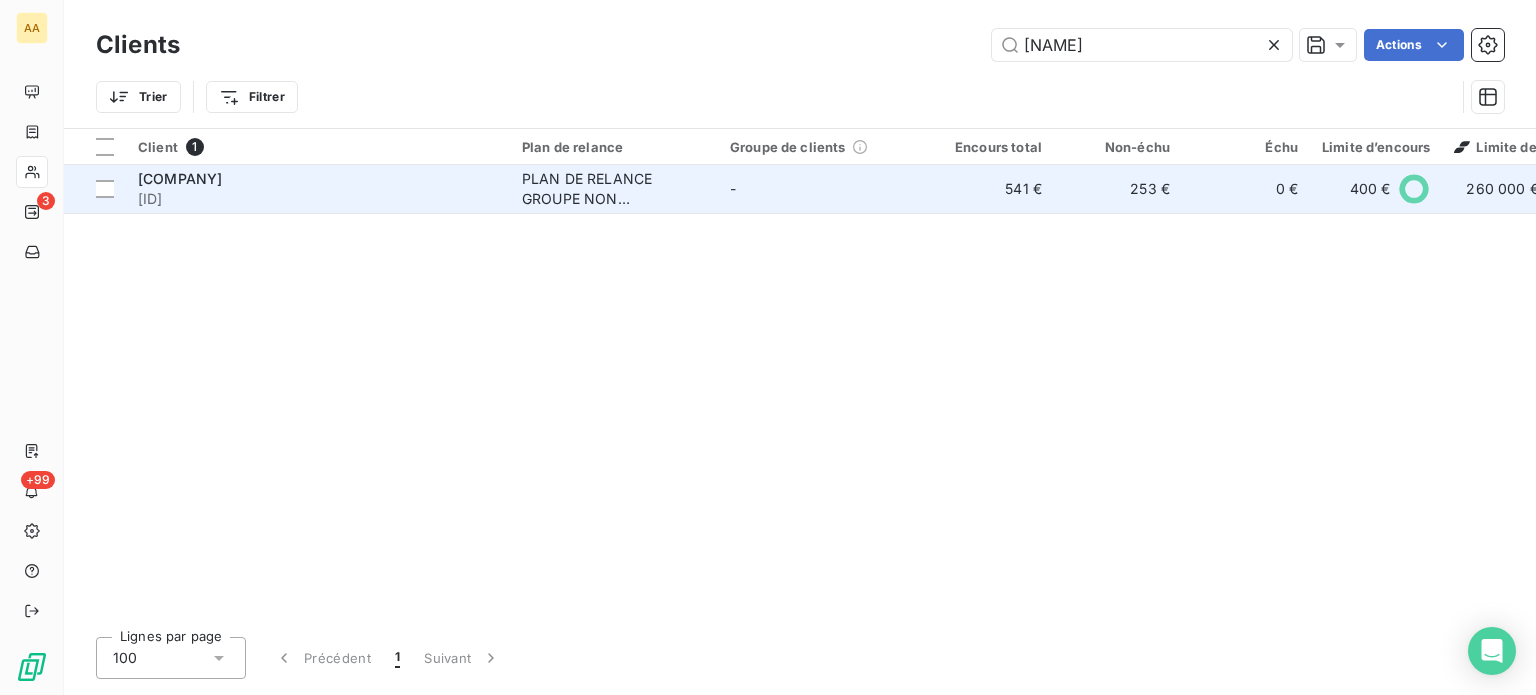 type on "[NAME]" 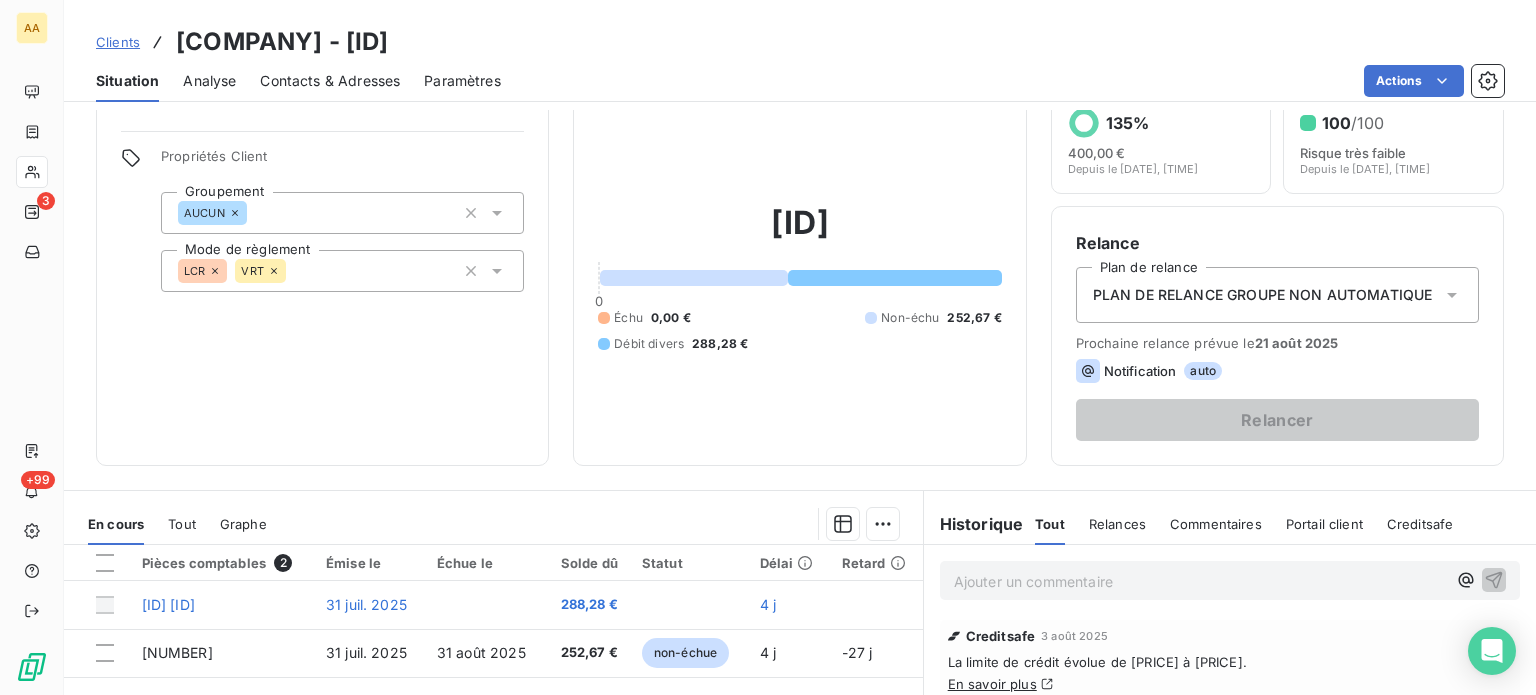 scroll, scrollTop: 100, scrollLeft: 0, axis: vertical 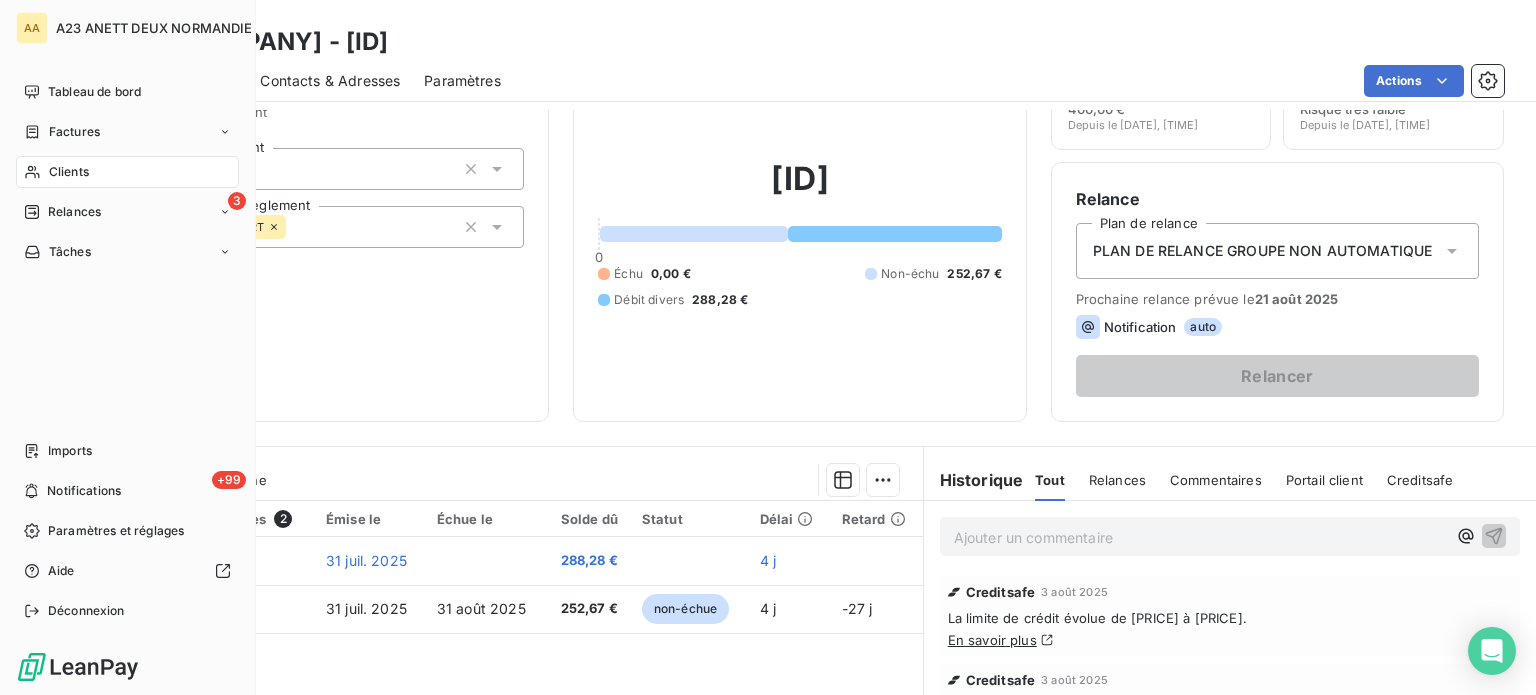 click on "Clients" at bounding box center (69, 172) 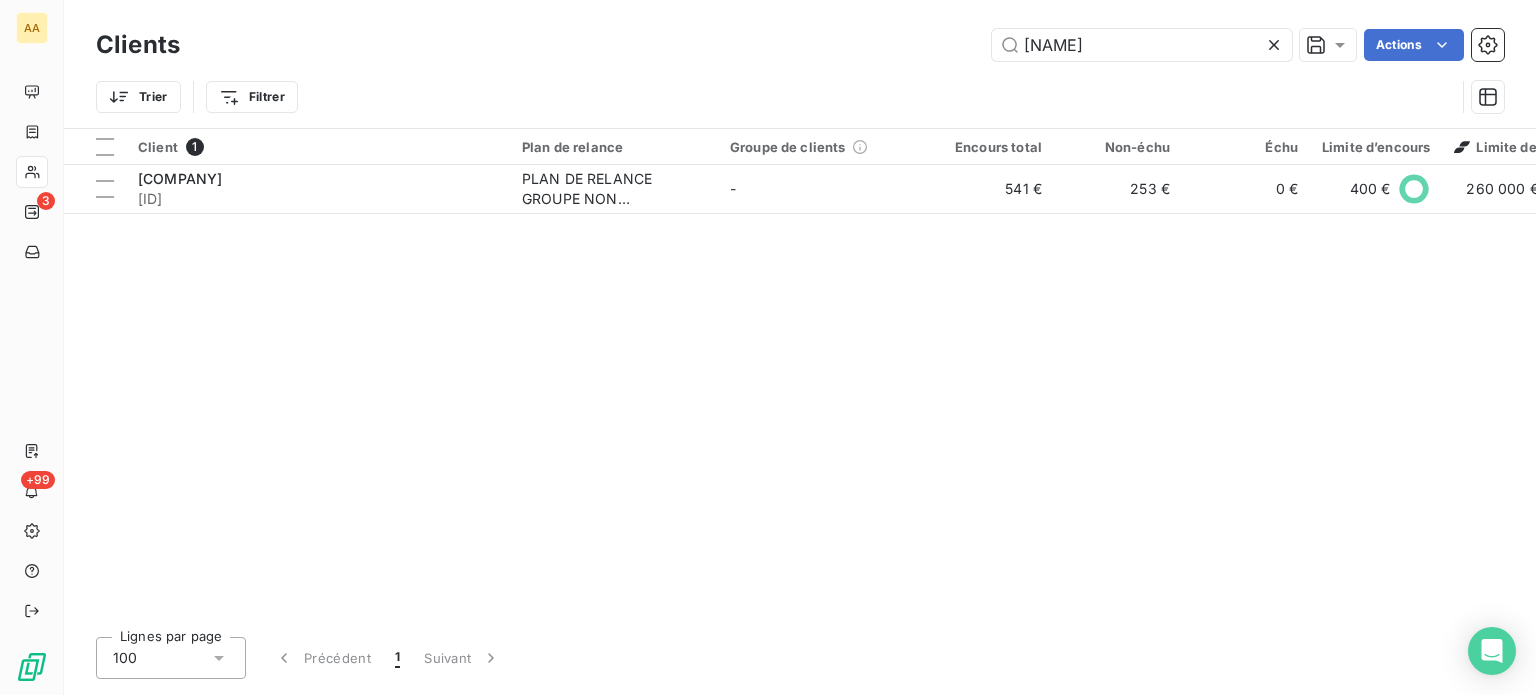 drag, startPoint x: 1102, startPoint y: 47, endPoint x: 814, endPoint y: 45, distance: 288.00696 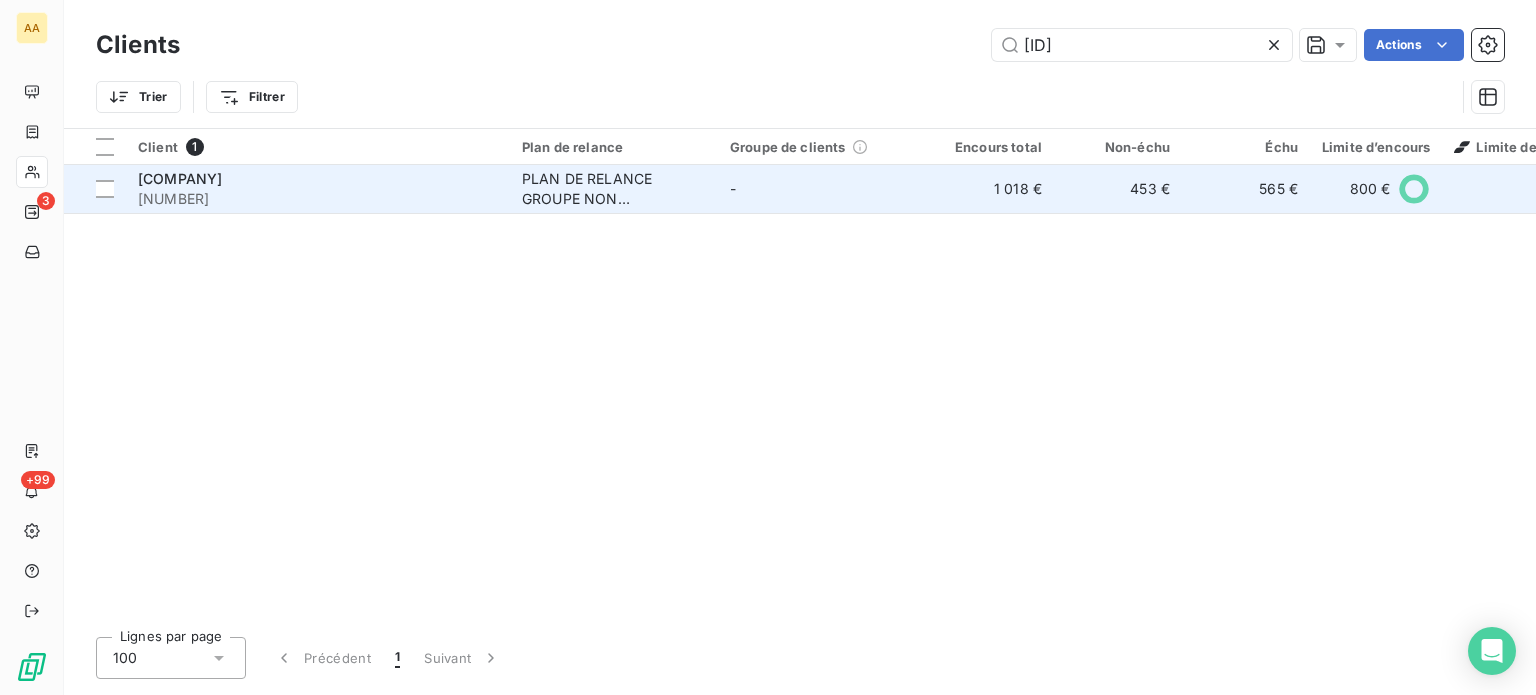 type on "[ID]" 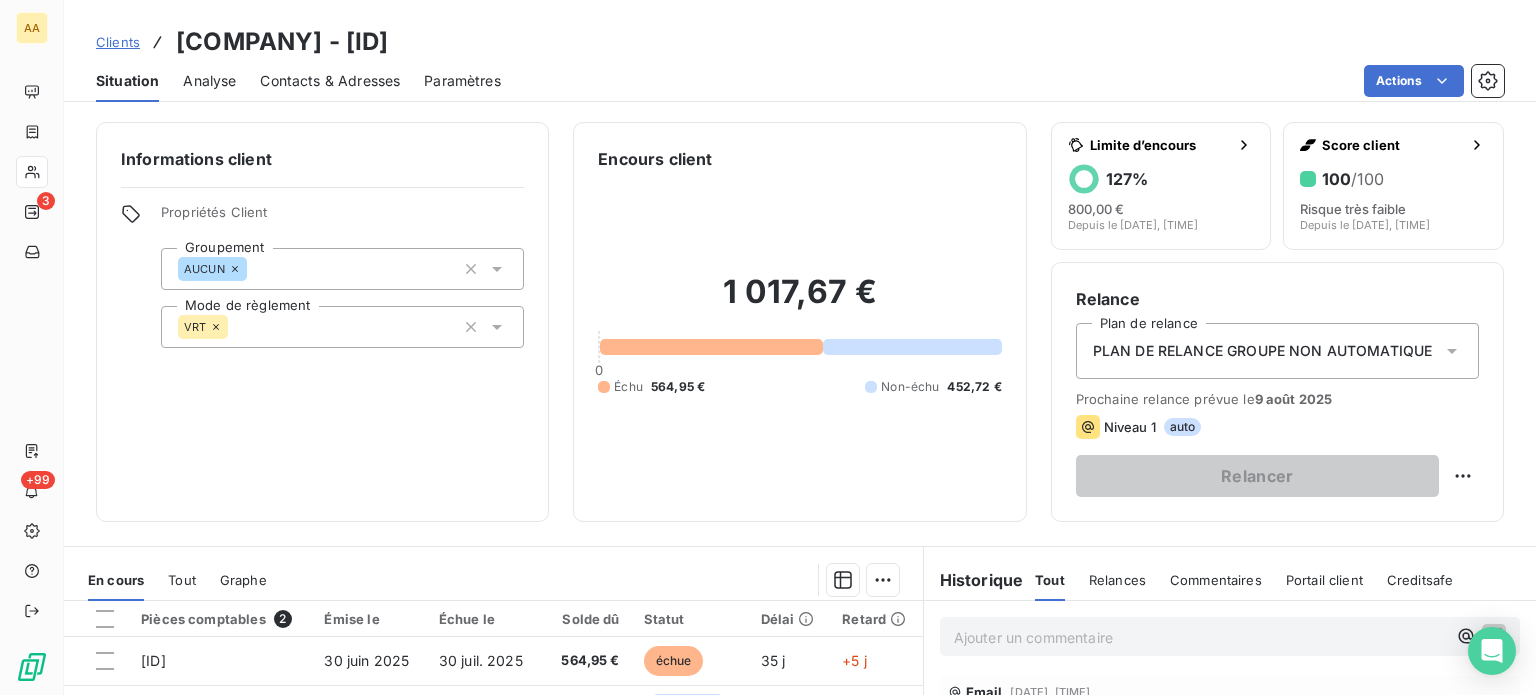 scroll, scrollTop: 100, scrollLeft: 0, axis: vertical 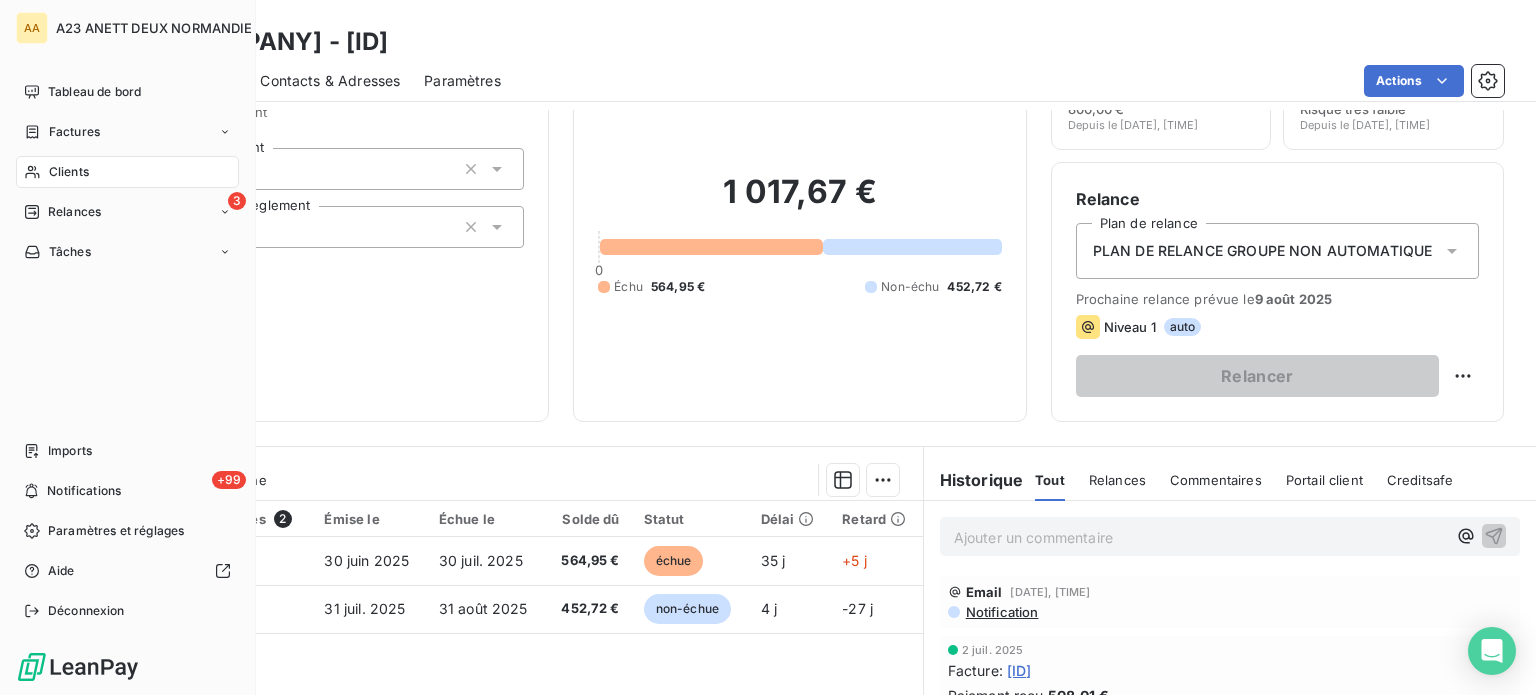 click on "Clients" at bounding box center (69, 172) 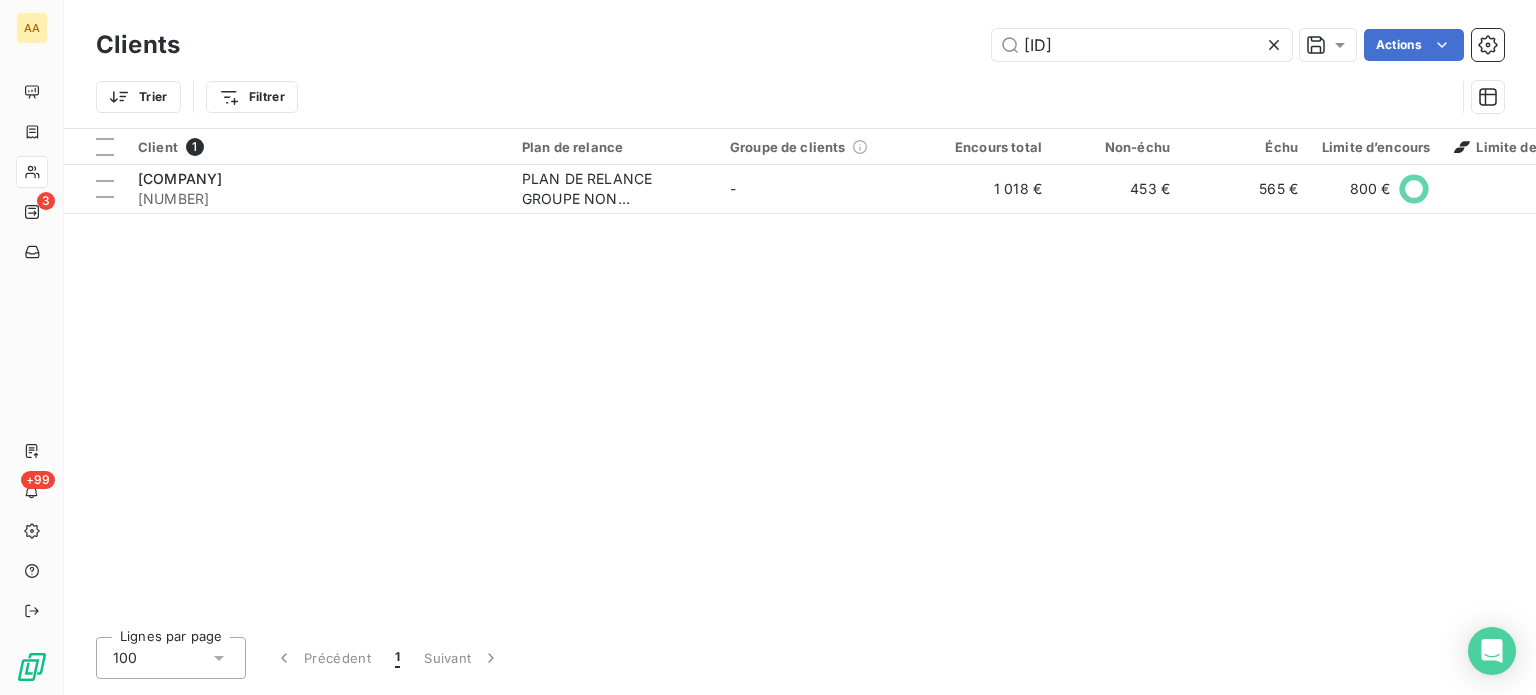 drag, startPoint x: 1084, startPoint y: 50, endPoint x: 821, endPoint y: 45, distance: 263.04752 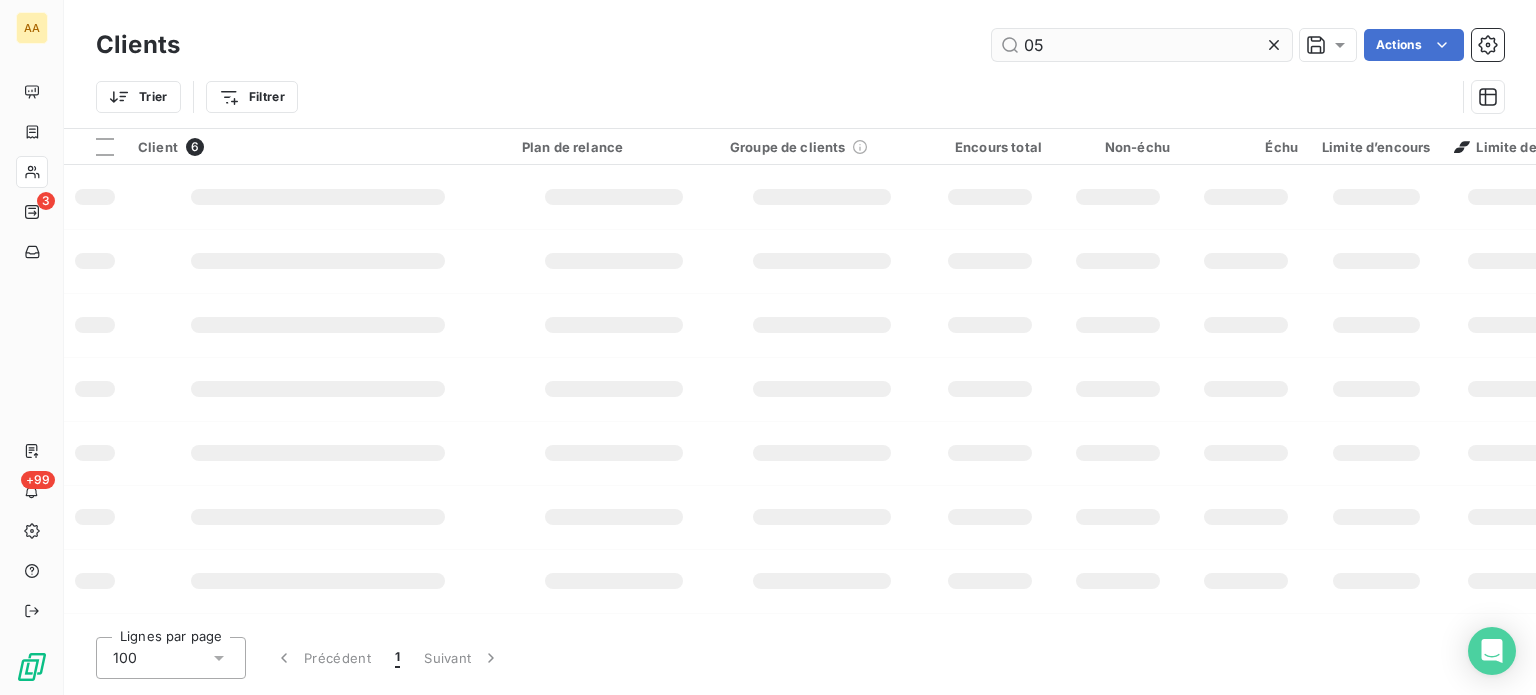 type on "0" 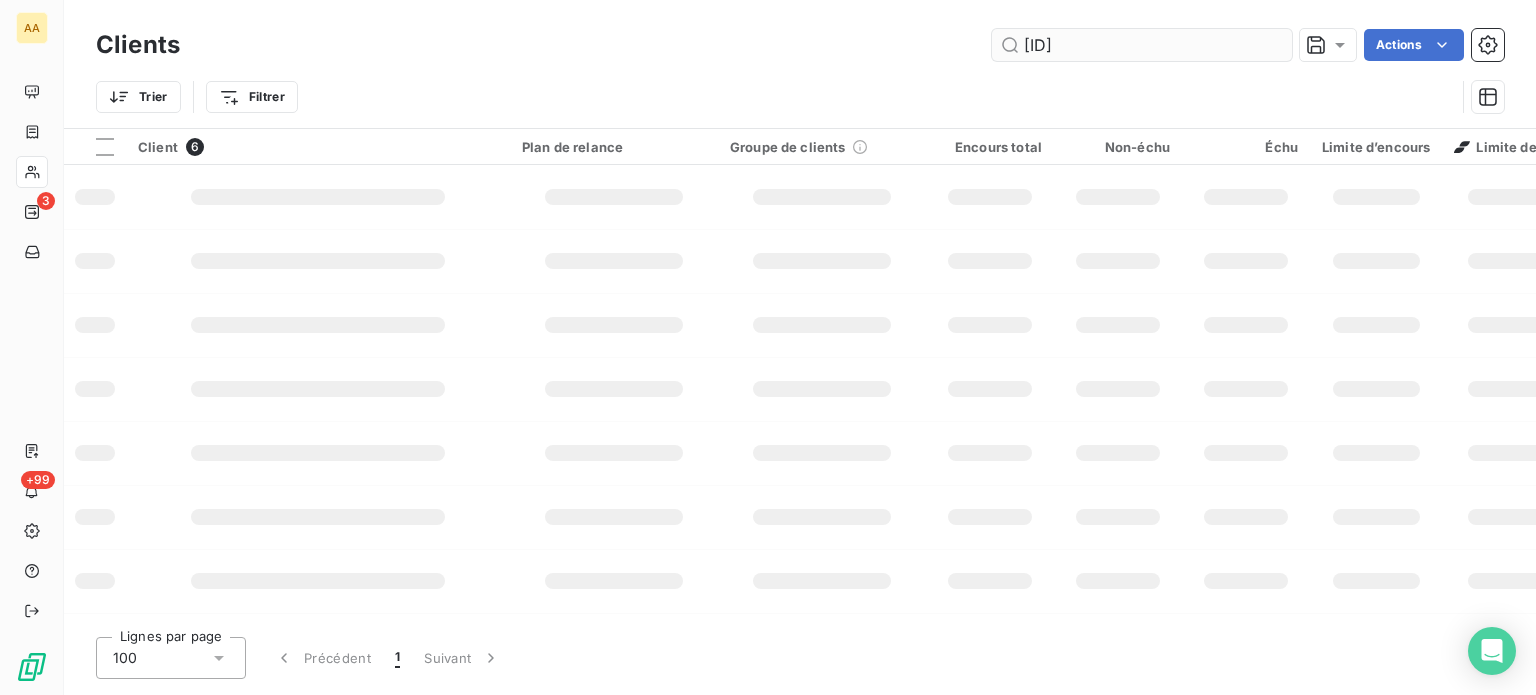 click on "[ID]" at bounding box center [1142, 45] 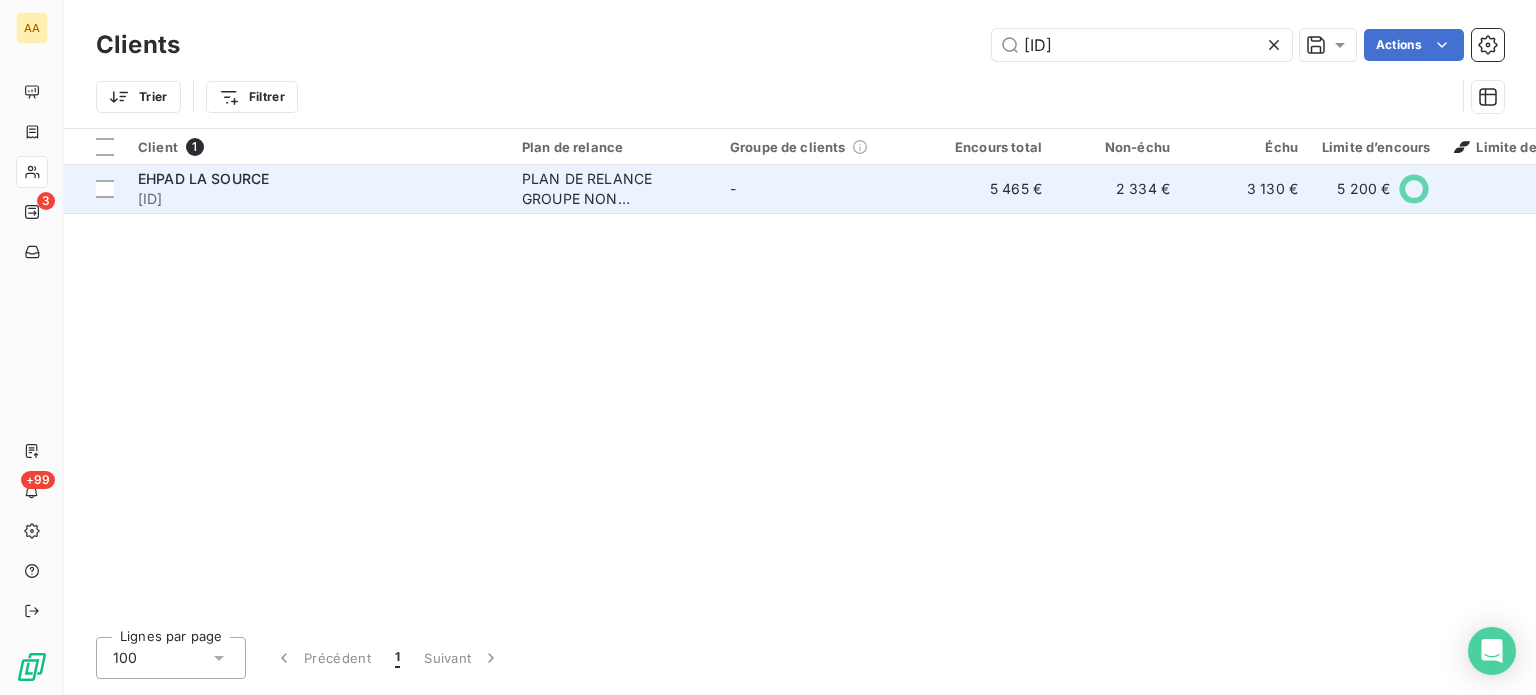 type on "[ID]" 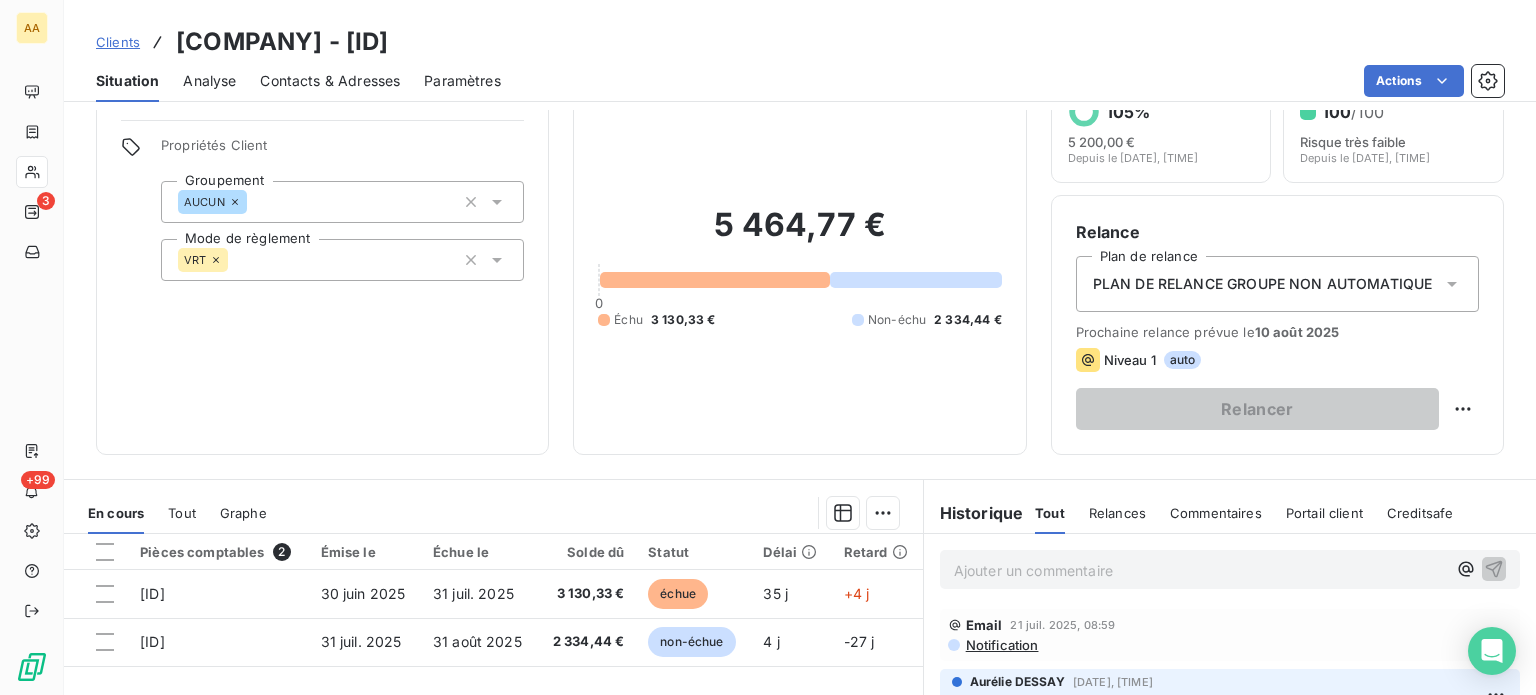 scroll, scrollTop: 100, scrollLeft: 0, axis: vertical 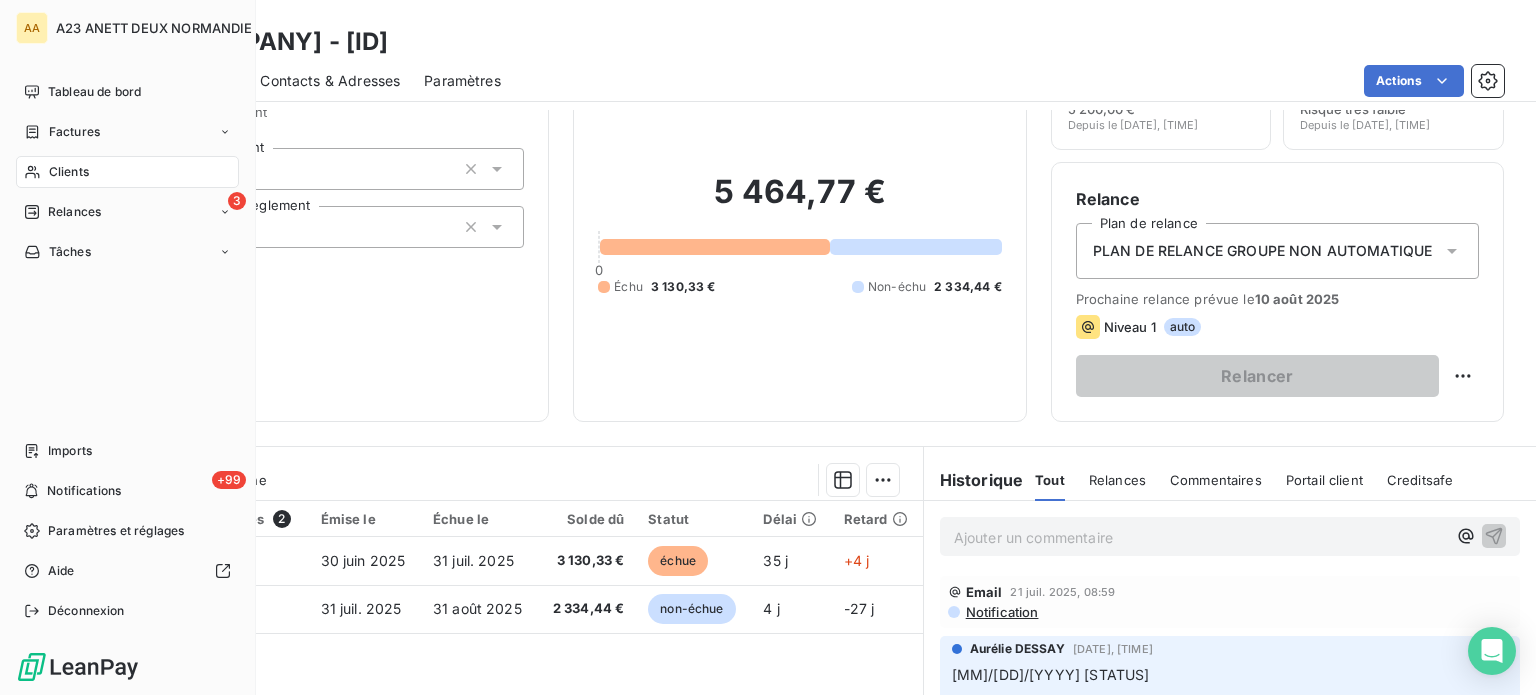 click on "Clients" at bounding box center (69, 172) 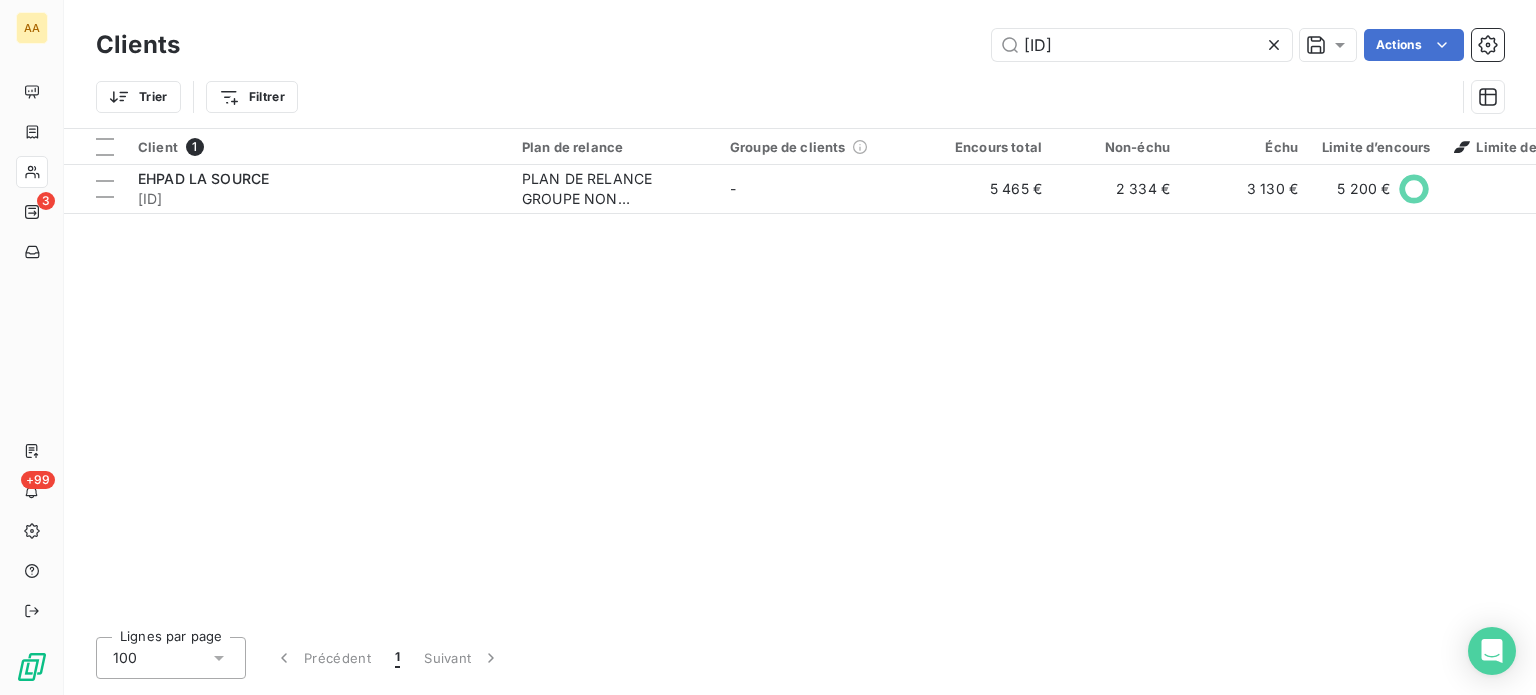 drag, startPoint x: 1076, startPoint y: 43, endPoint x: 820, endPoint y: 6, distance: 258.66 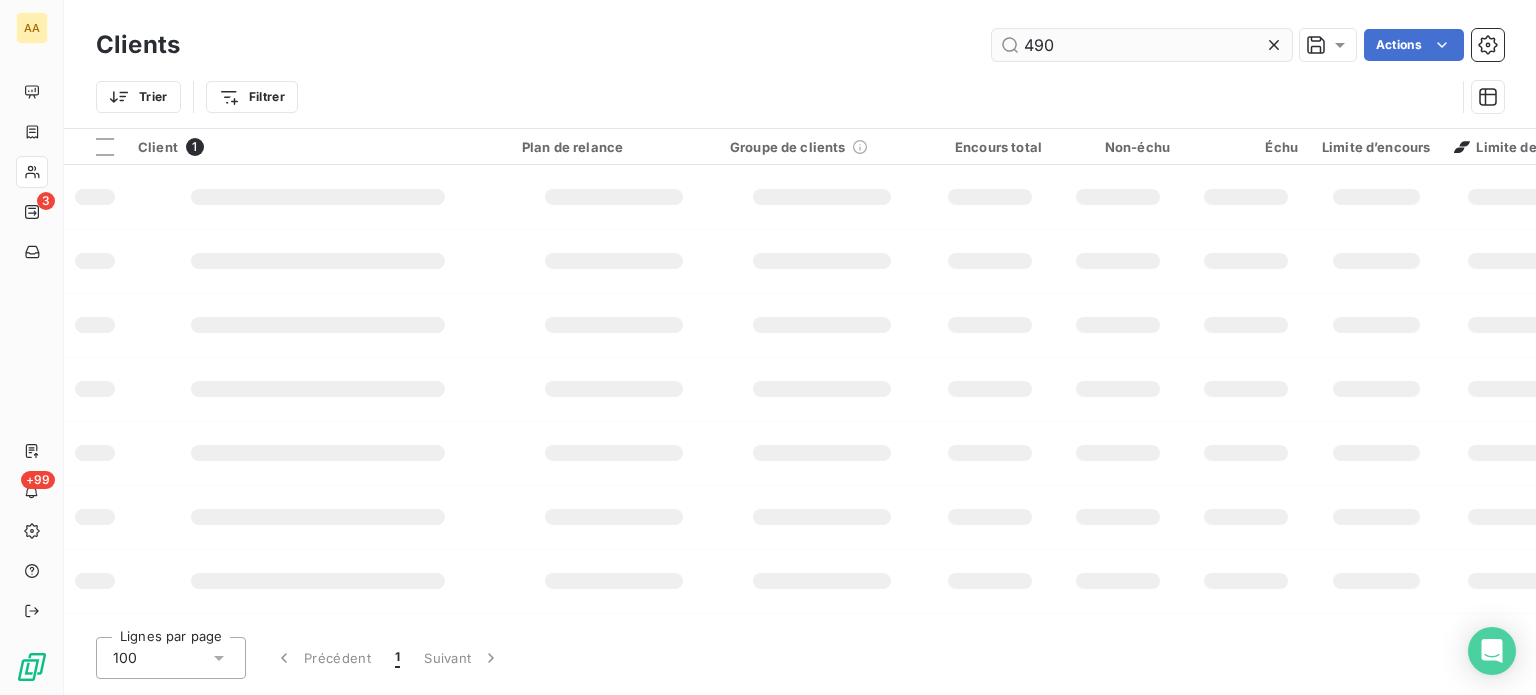 click on "490" at bounding box center [1142, 45] 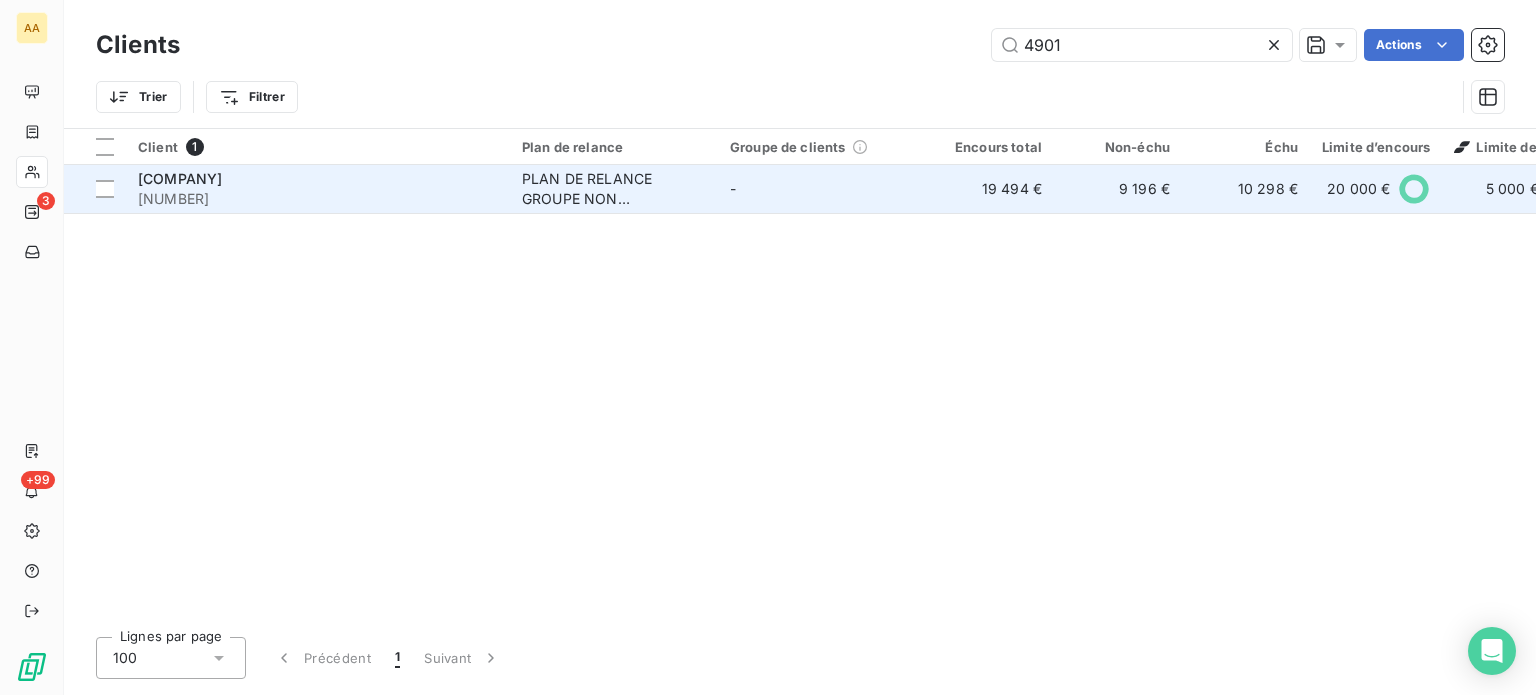 type on "4901" 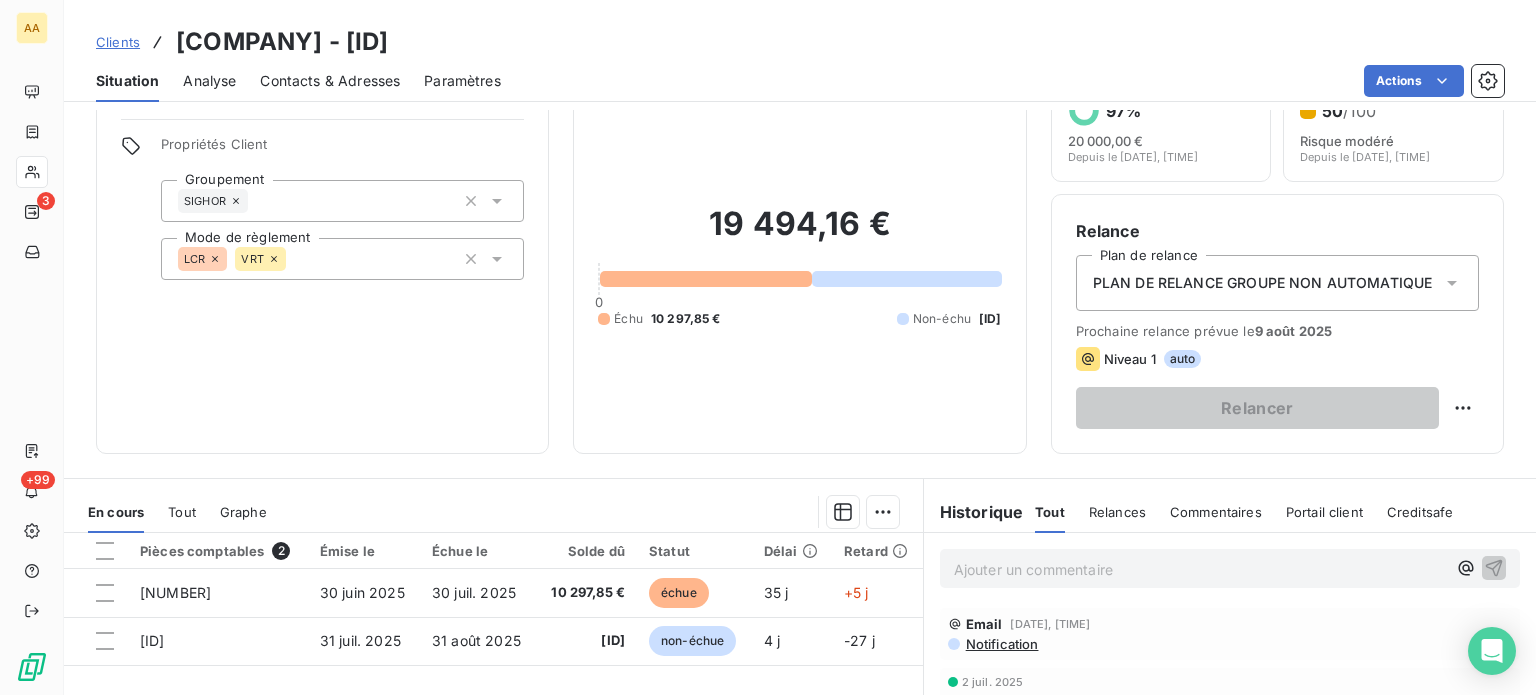 scroll, scrollTop: 100, scrollLeft: 0, axis: vertical 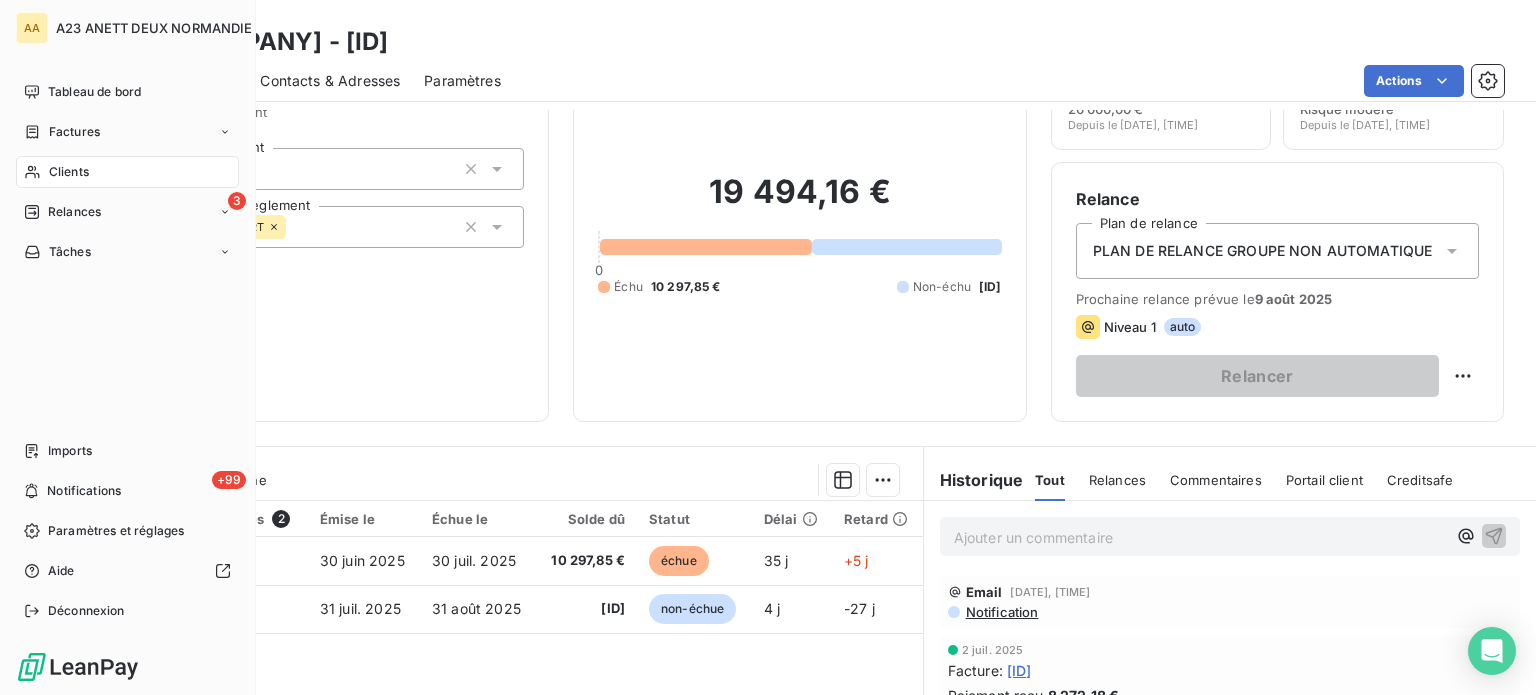 click on "Clients" at bounding box center [69, 172] 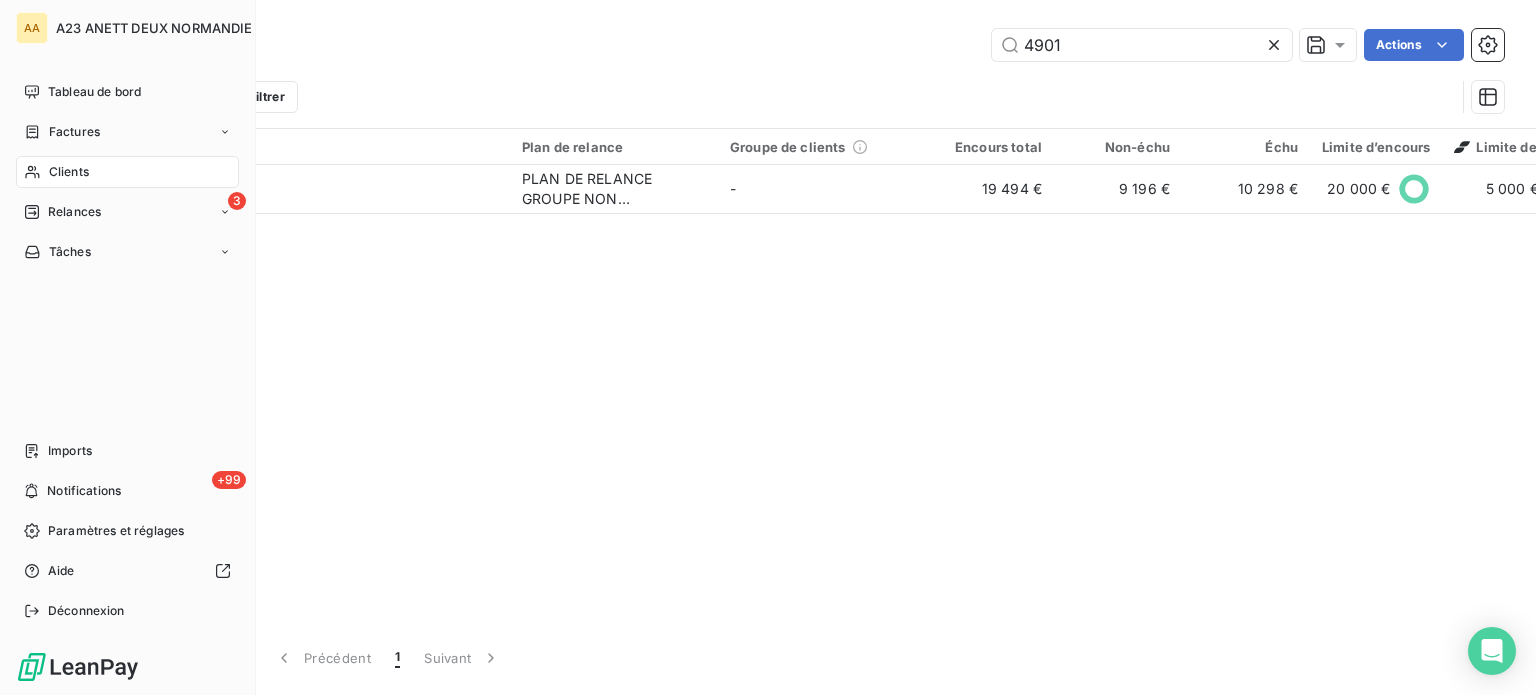 click on "Clients" at bounding box center (127, 172) 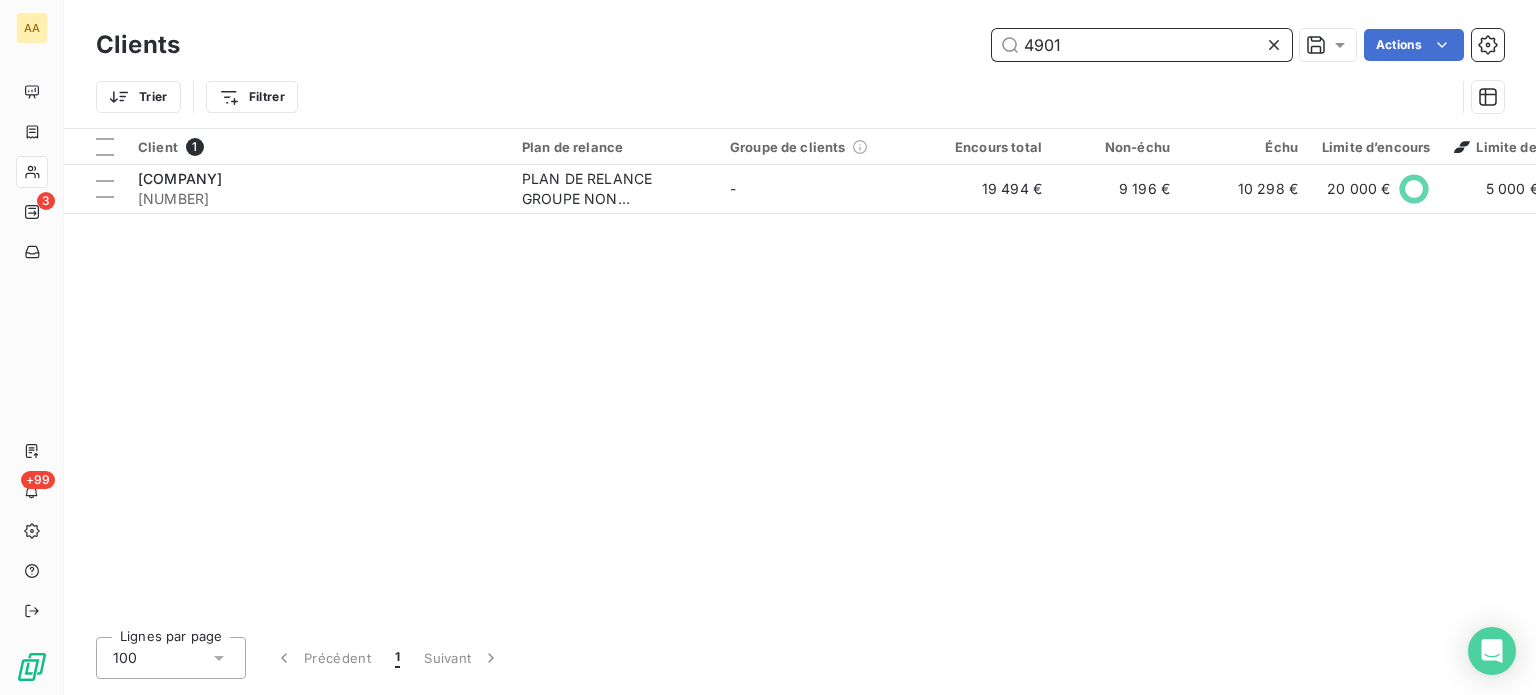 drag, startPoint x: 1087, startPoint y: 44, endPoint x: 994, endPoint y: 51, distance: 93.26307 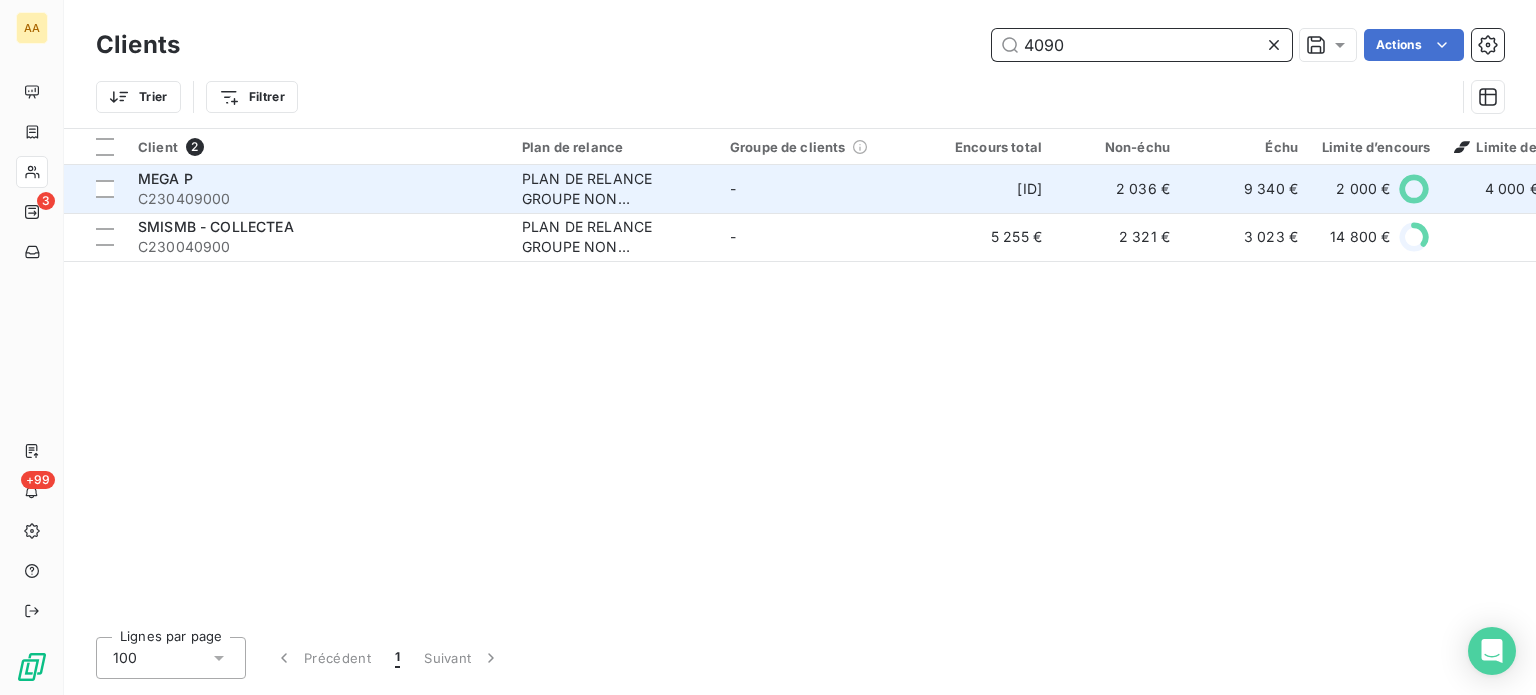 type on "4090" 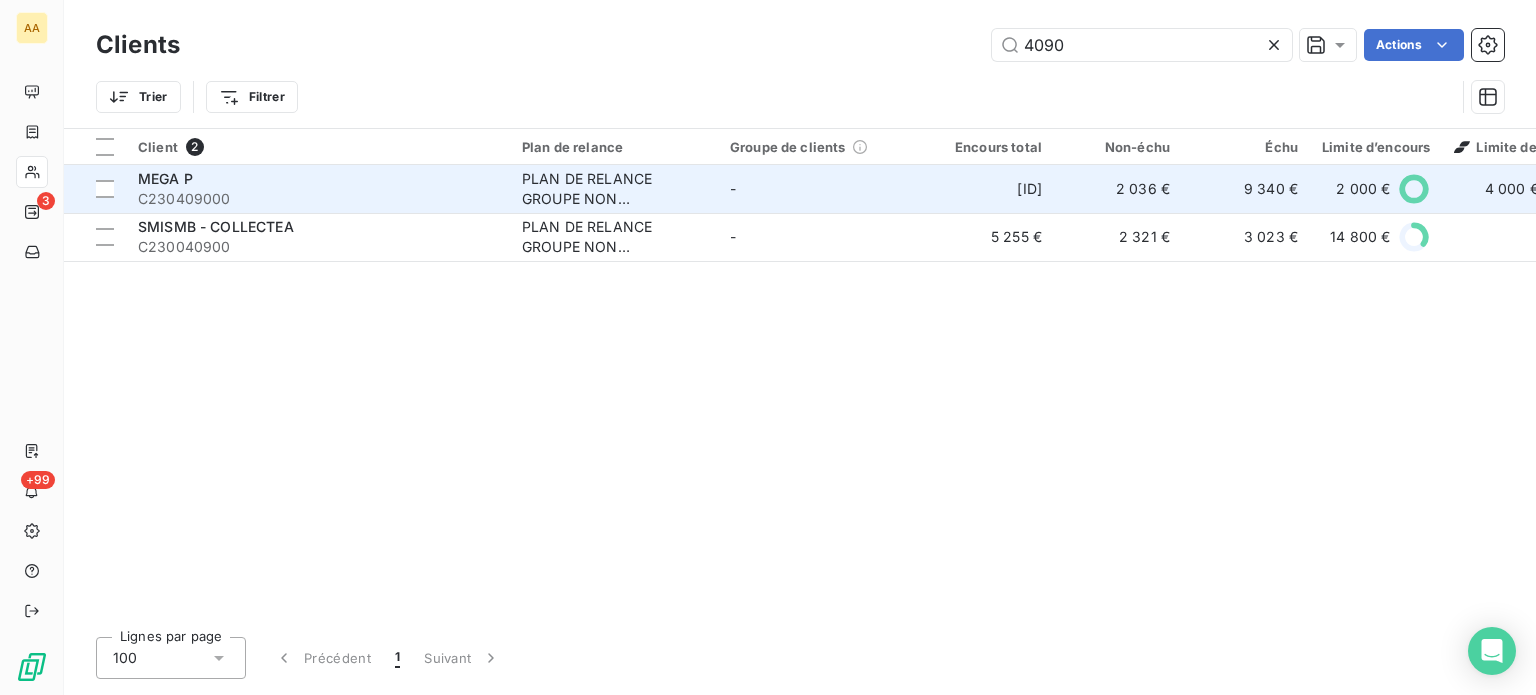 click on "C230409000" at bounding box center [318, 199] 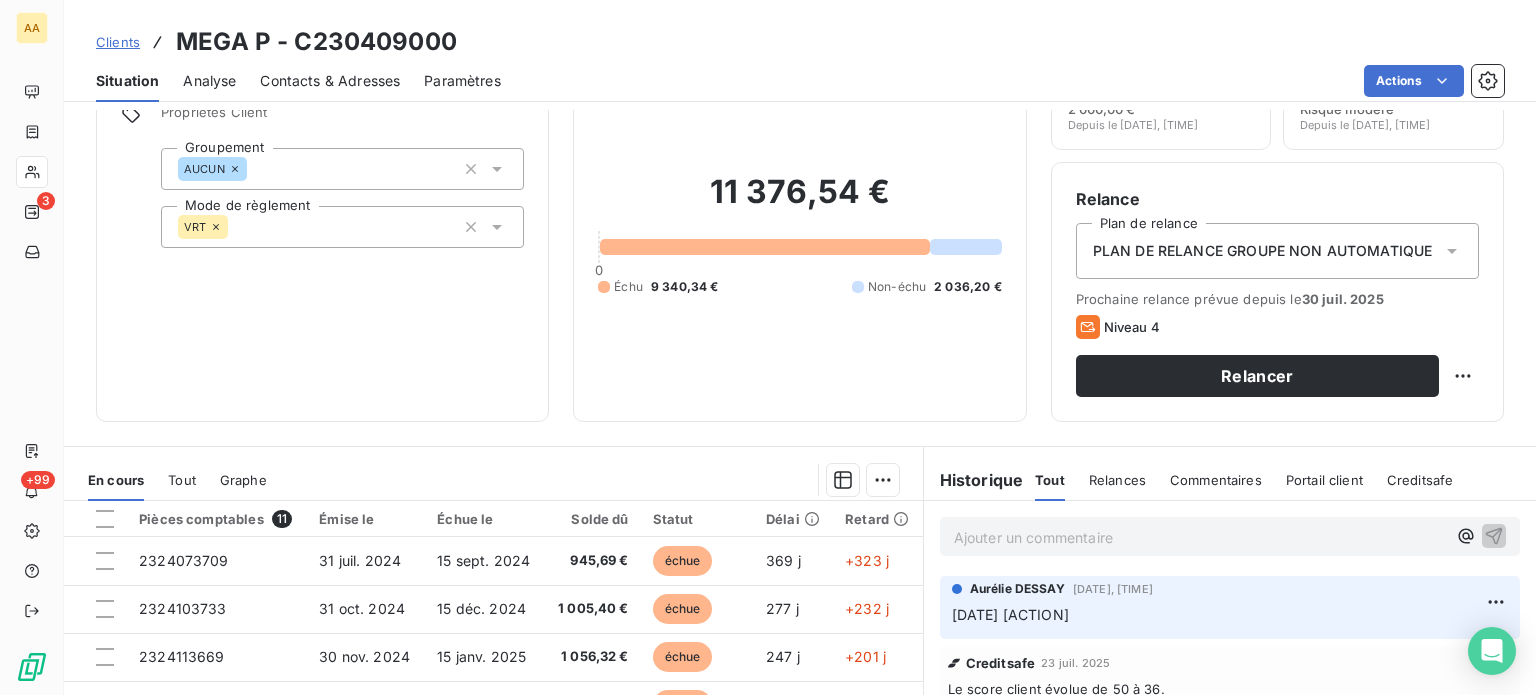 scroll, scrollTop: 300, scrollLeft: 0, axis: vertical 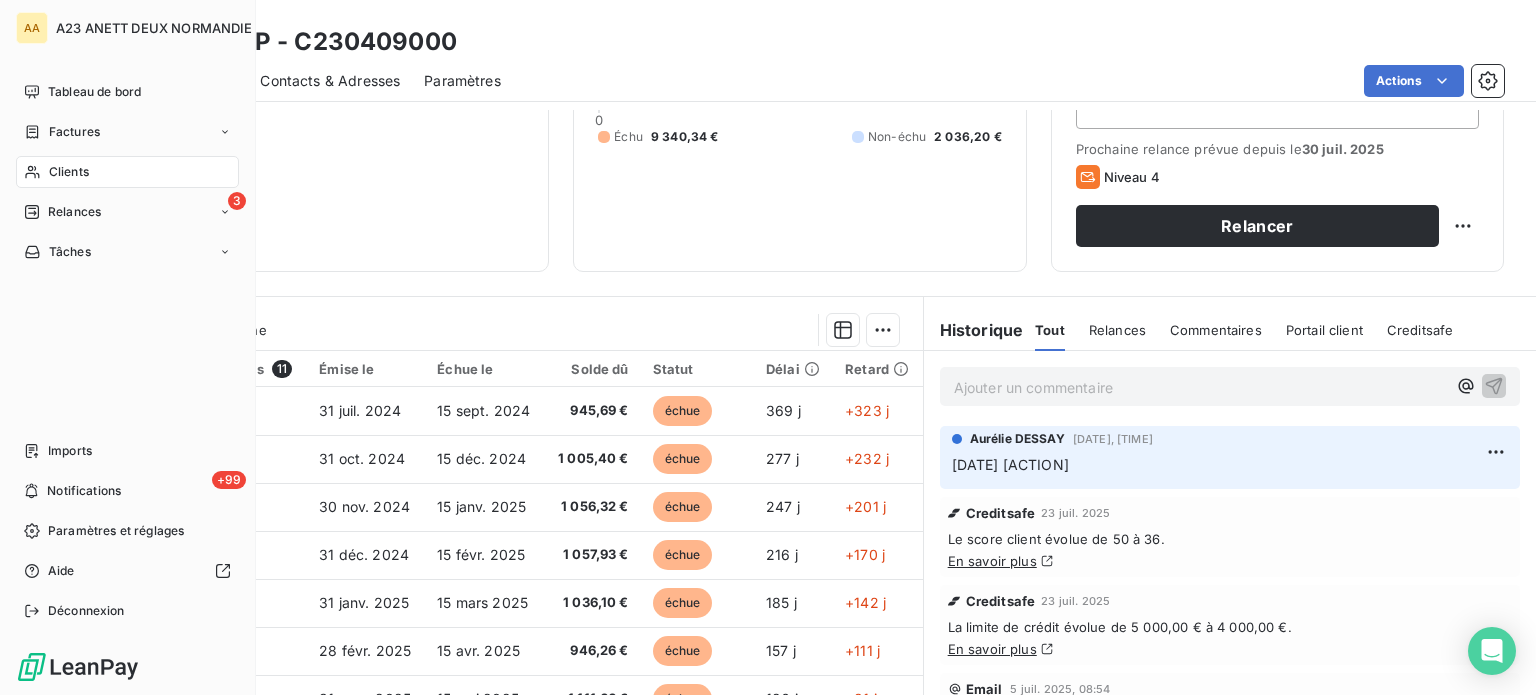 click on "Clients" at bounding box center (127, 172) 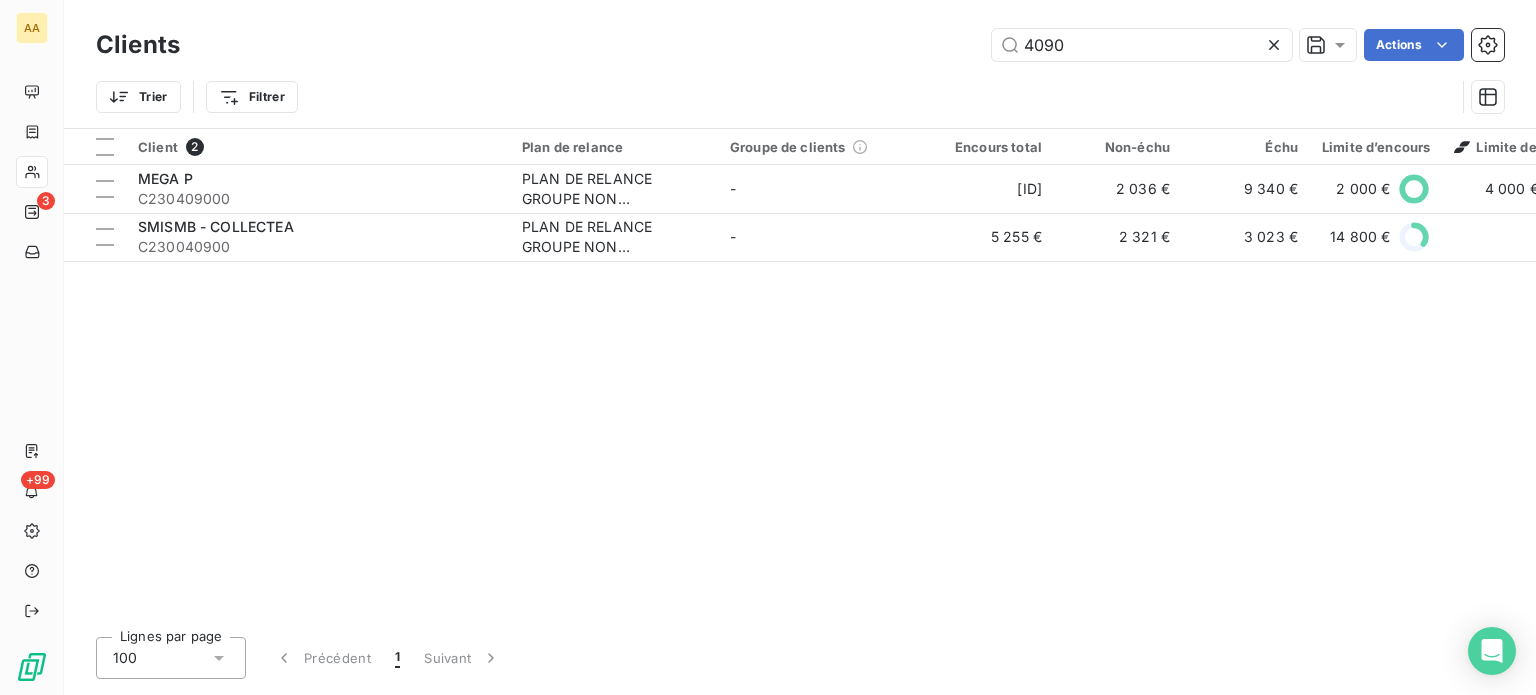 drag, startPoint x: 1076, startPoint y: 39, endPoint x: 934, endPoint y: 67, distance: 144.73424 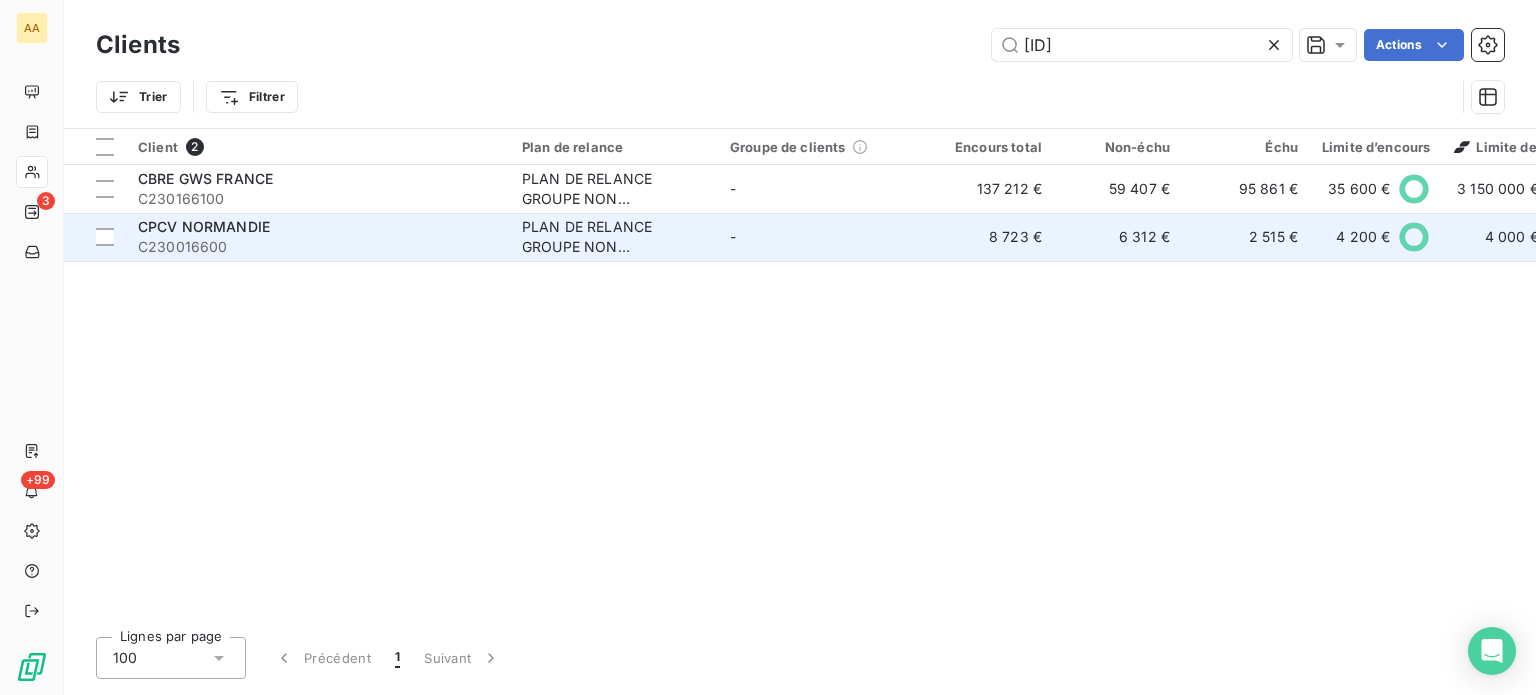 type on "[ID]" 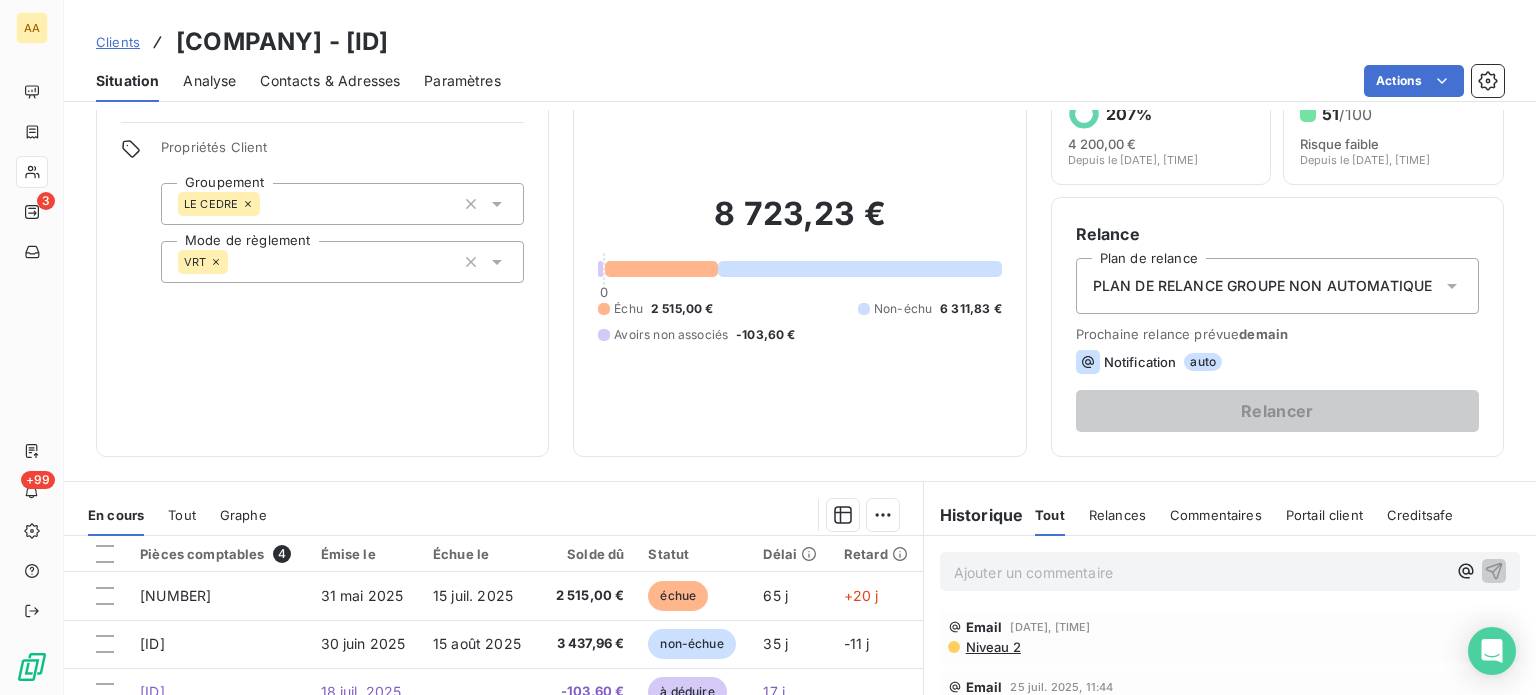 scroll, scrollTop: 200, scrollLeft: 0, axis: vertical 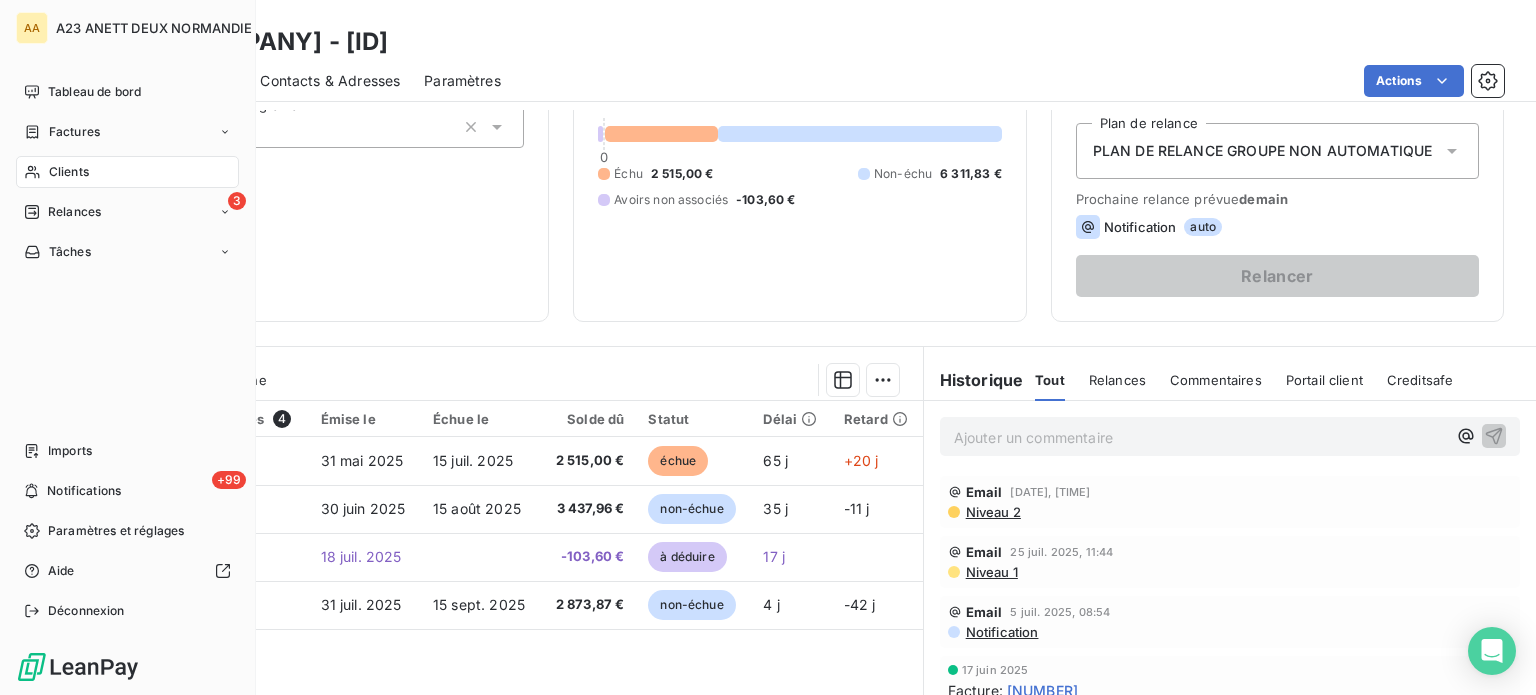 click on "Clients" at bounding box center [69, 172] 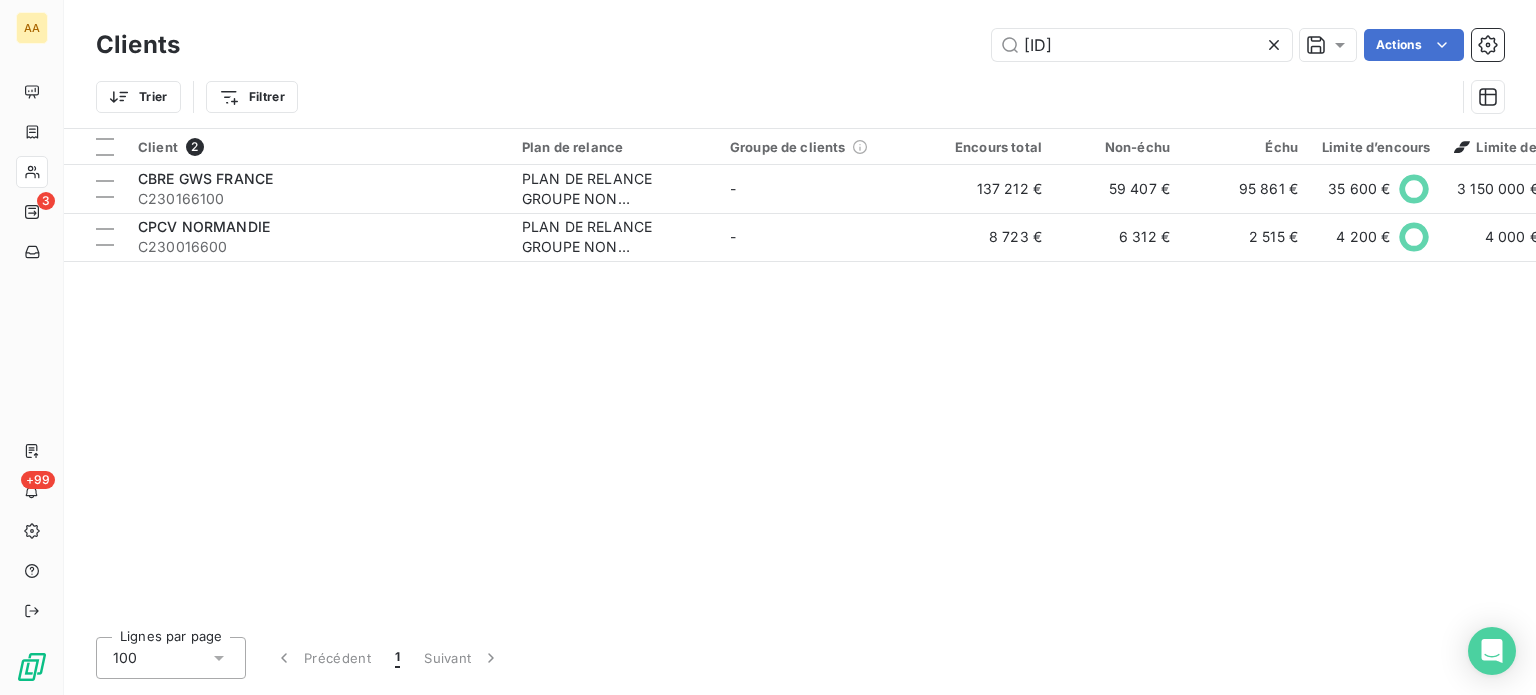 drag, startPoint x: 1100, startPoint y: 36, endPoint x: 493, endPoint y: 4, distance: 607.8429 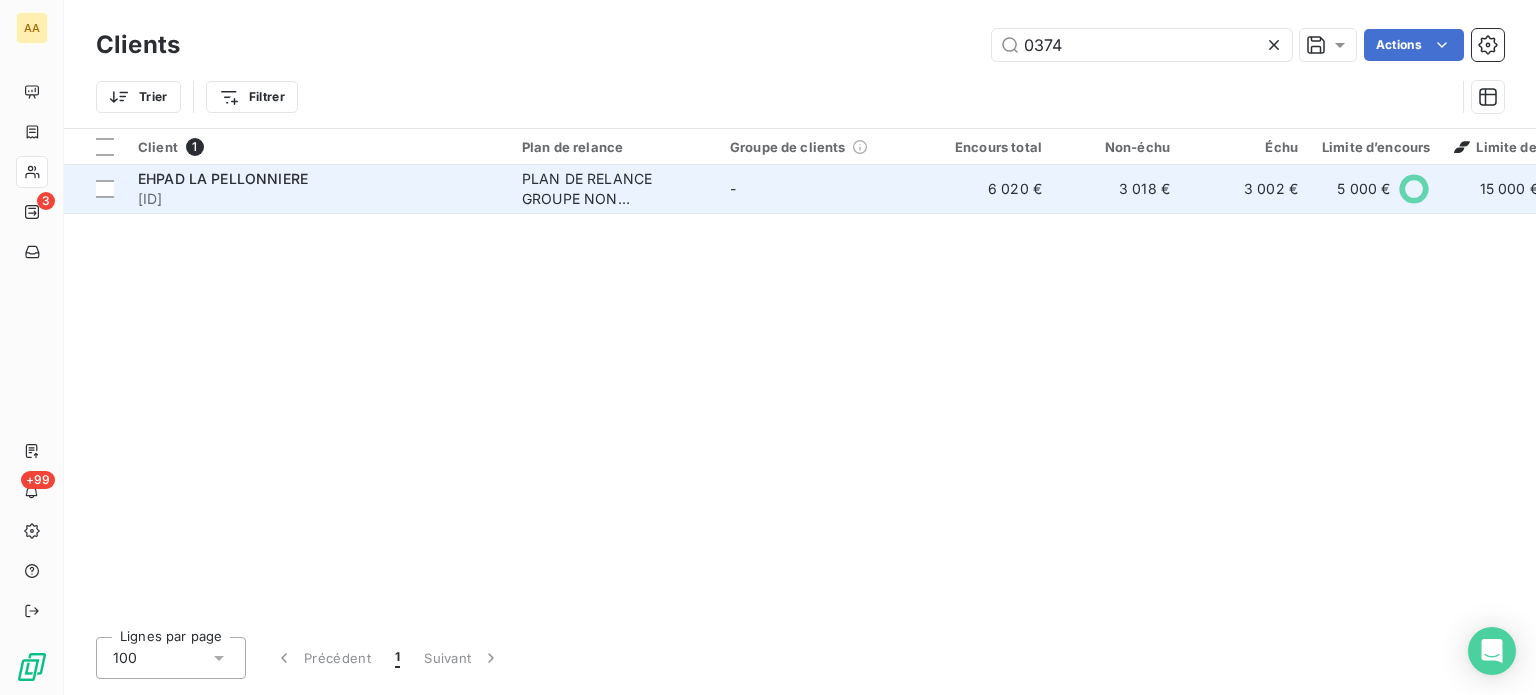 type on "0374" 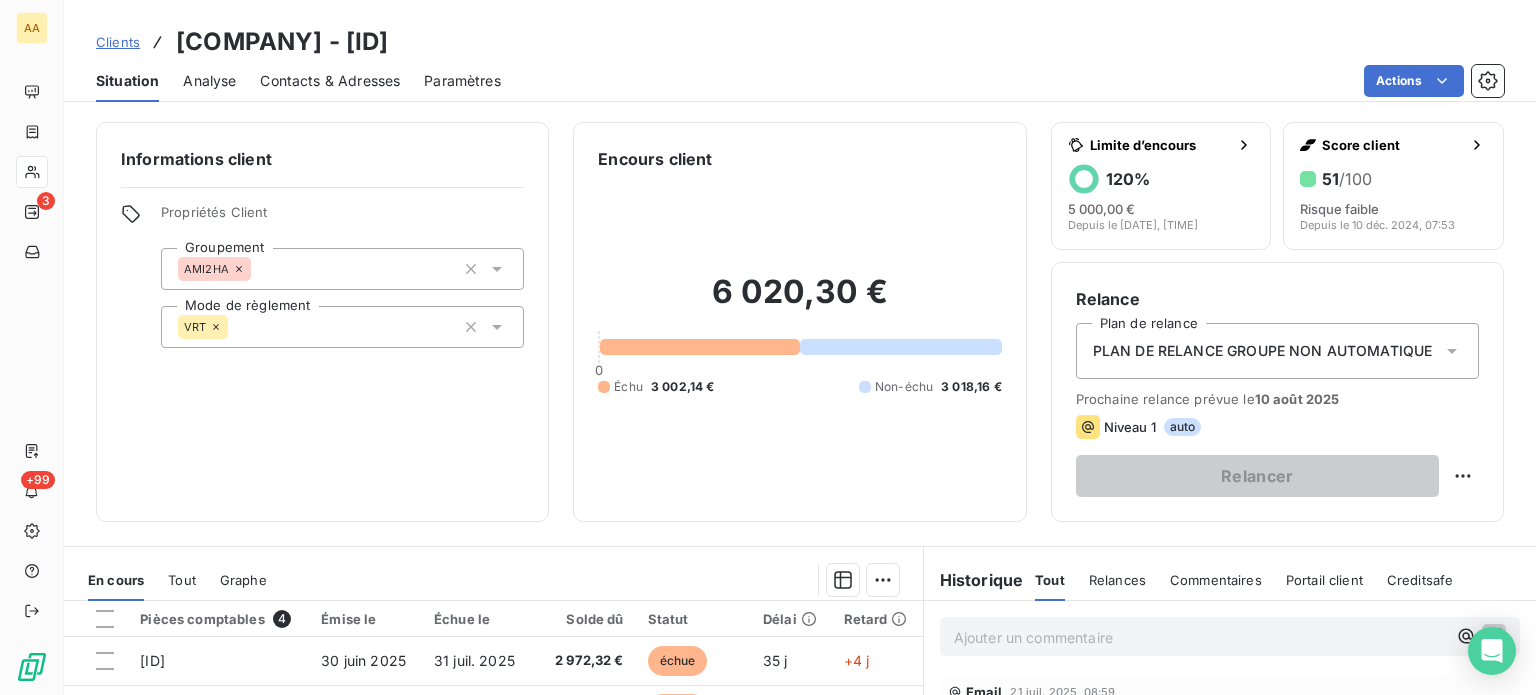 scroll, scrollTop: 200, scrollLeft: 0, axis: vertical 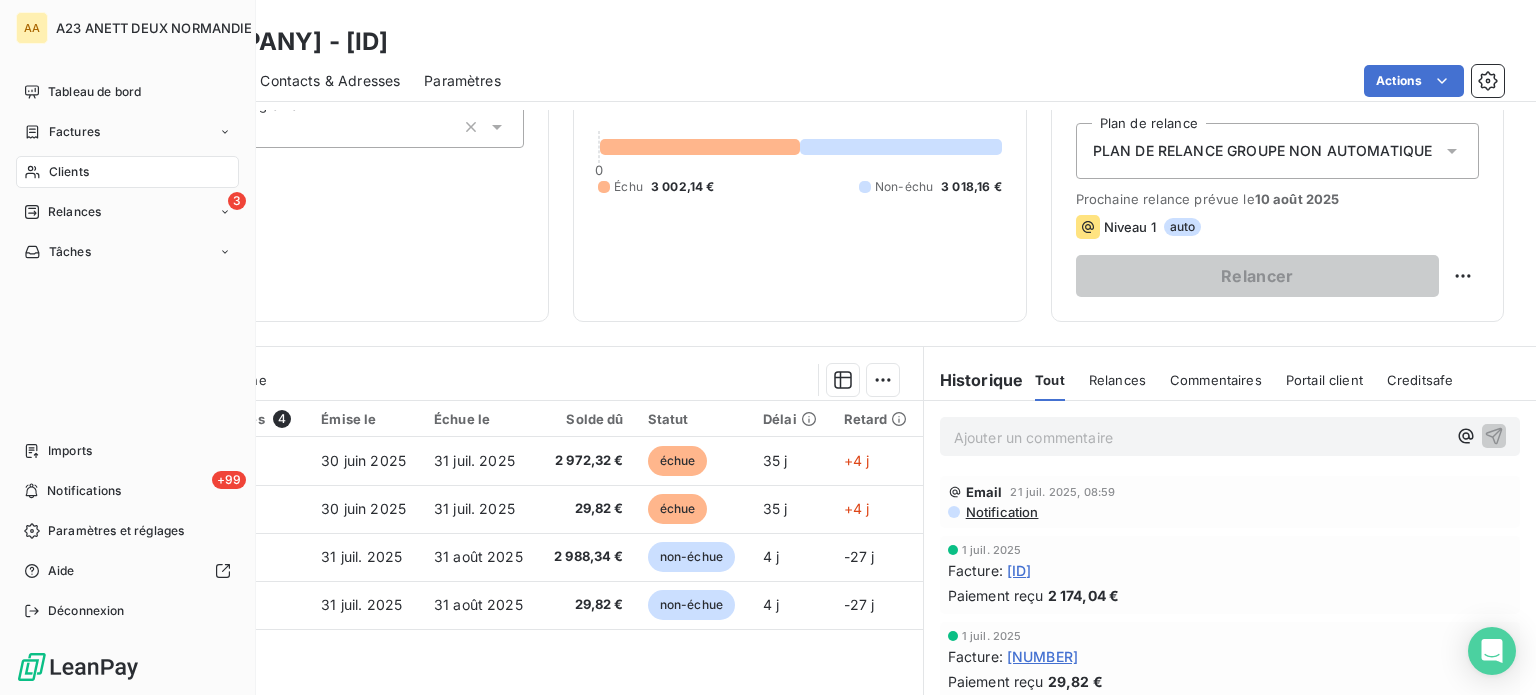 click on "Clients" at bounding box center (69, 172) 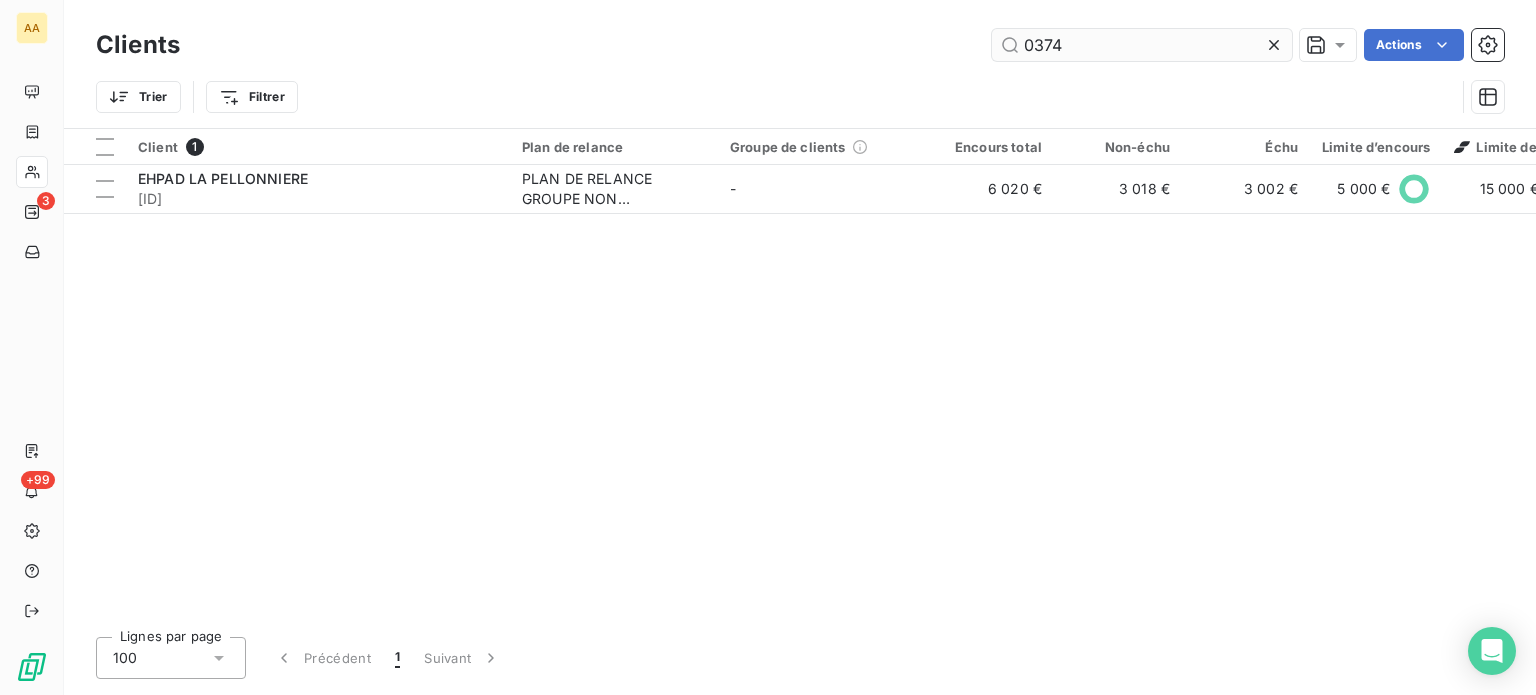 click on "0374" at bounding box center (1142, 45) 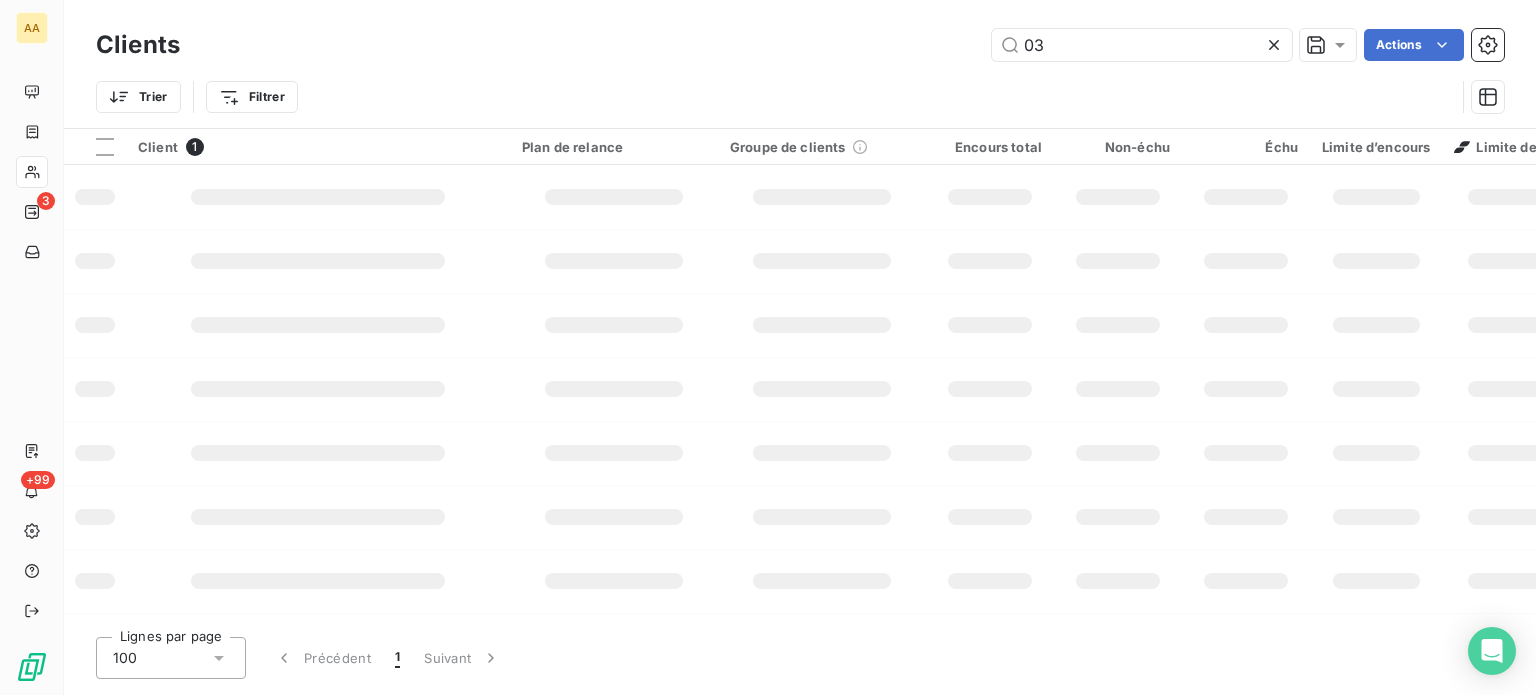 type on "0" 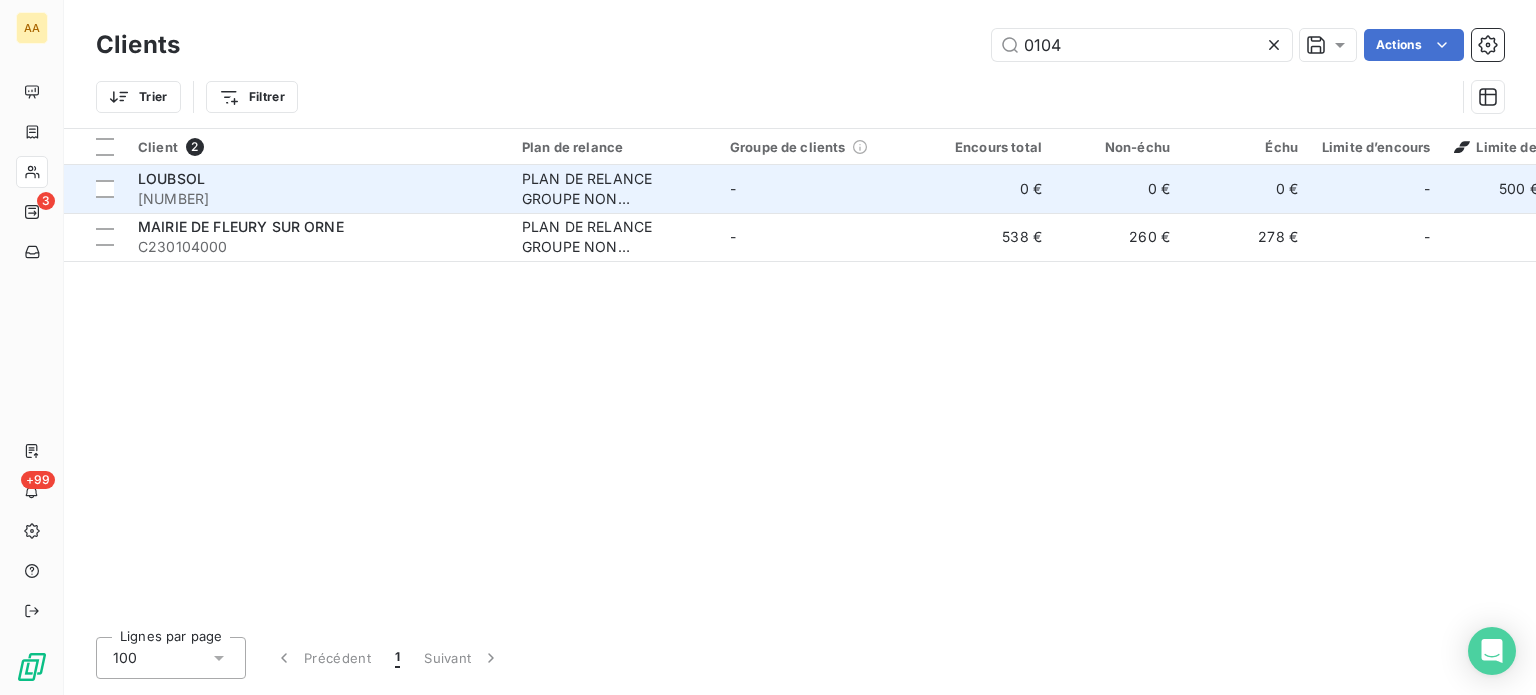 type on "0104" 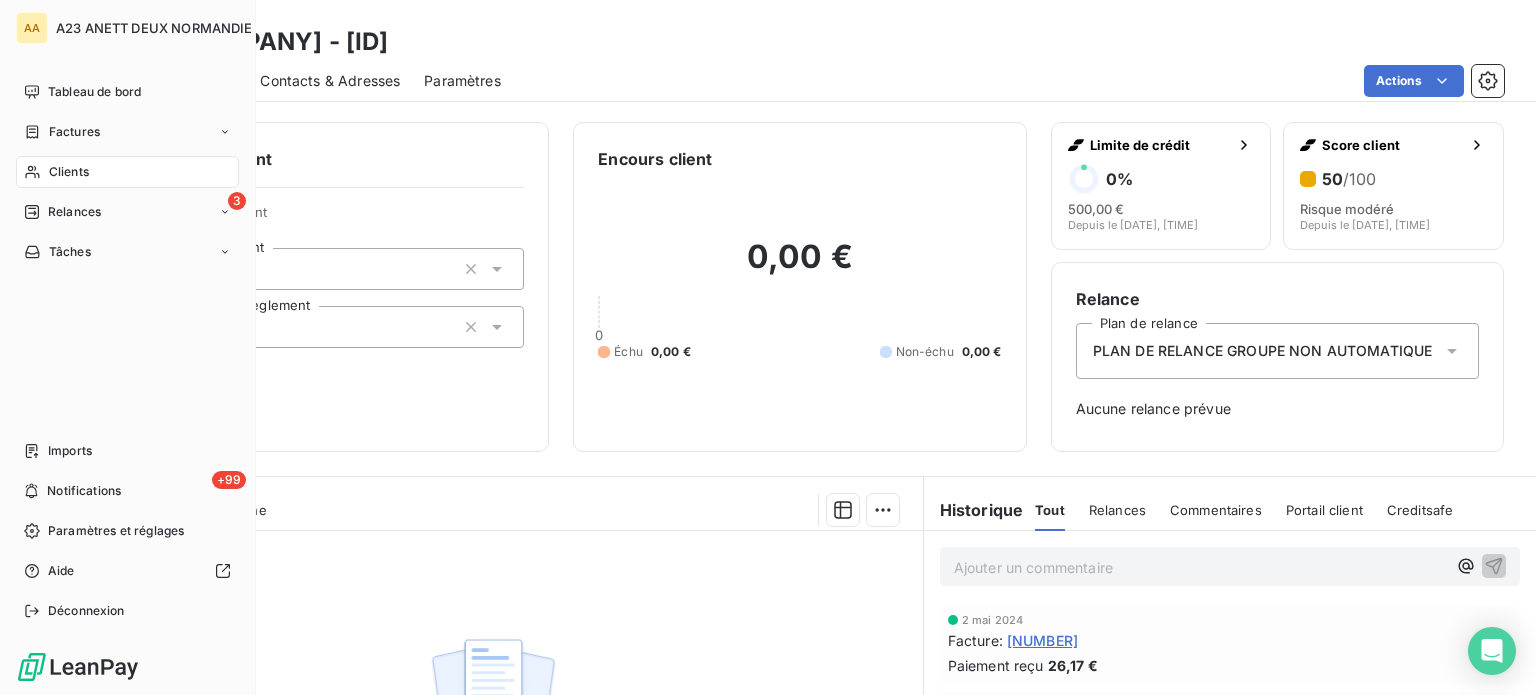 click on "Clients" at bounding box center (69, 172) 